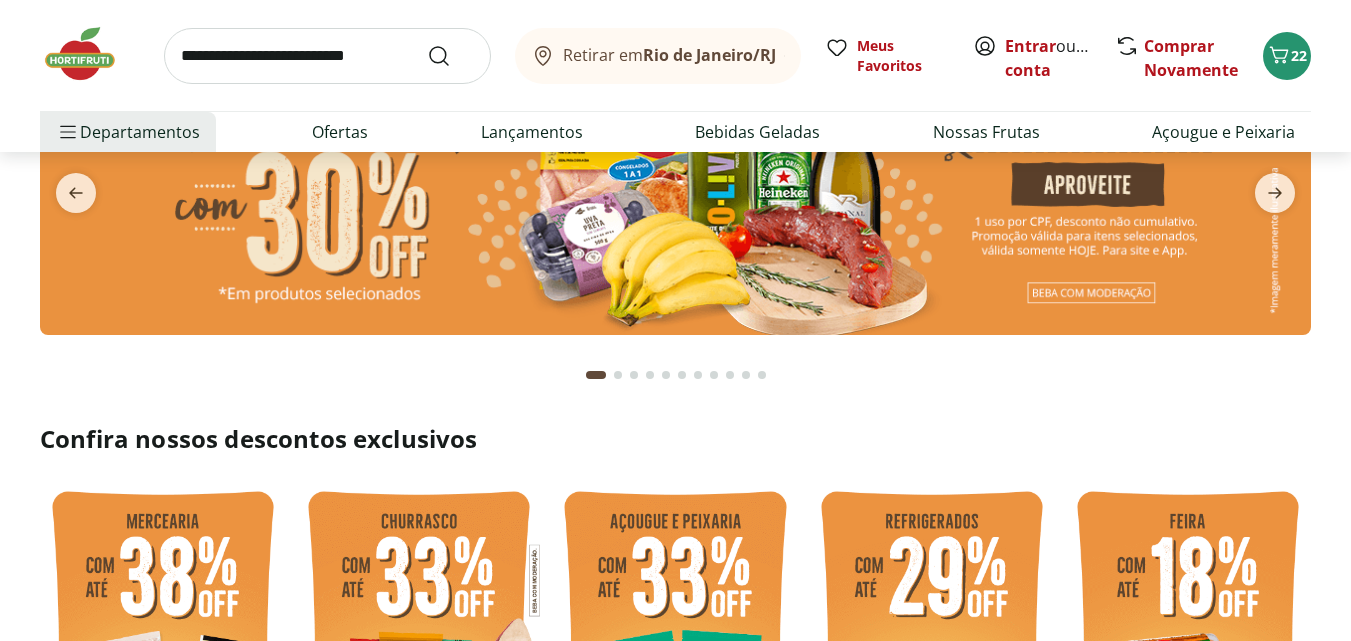 scroll, scrollTop: 200, scrollLeft: 0, axis: vertical 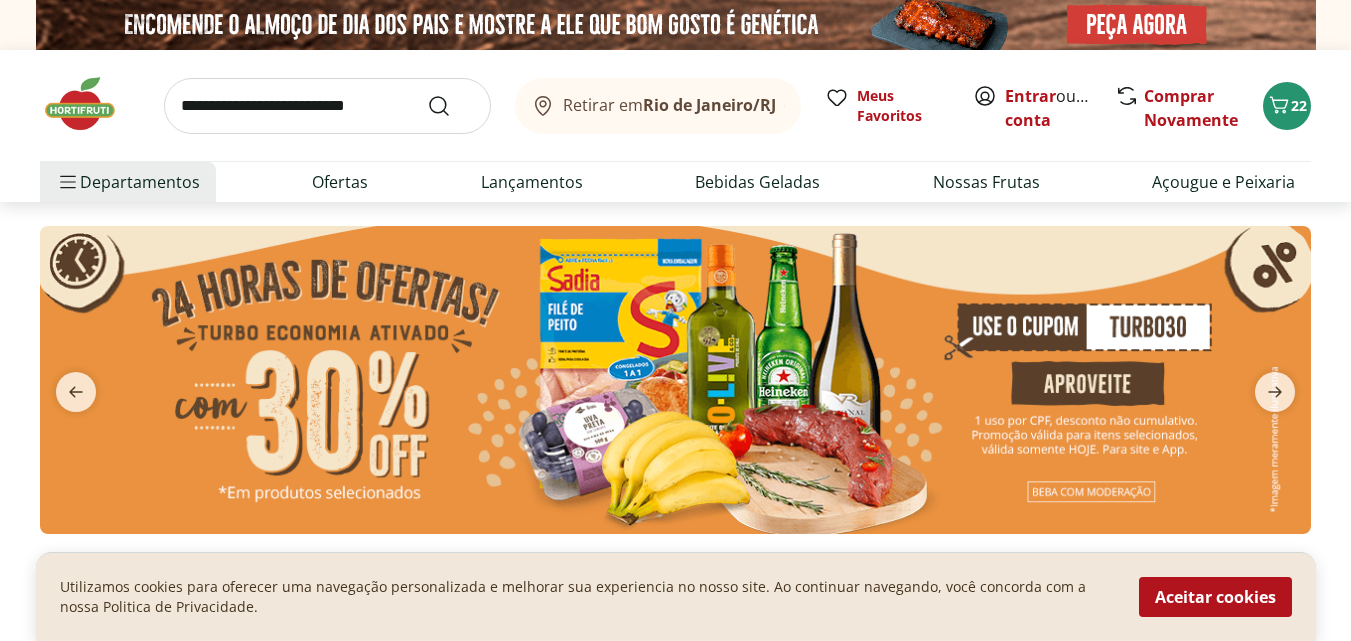 click at bounding box center (675, 380) 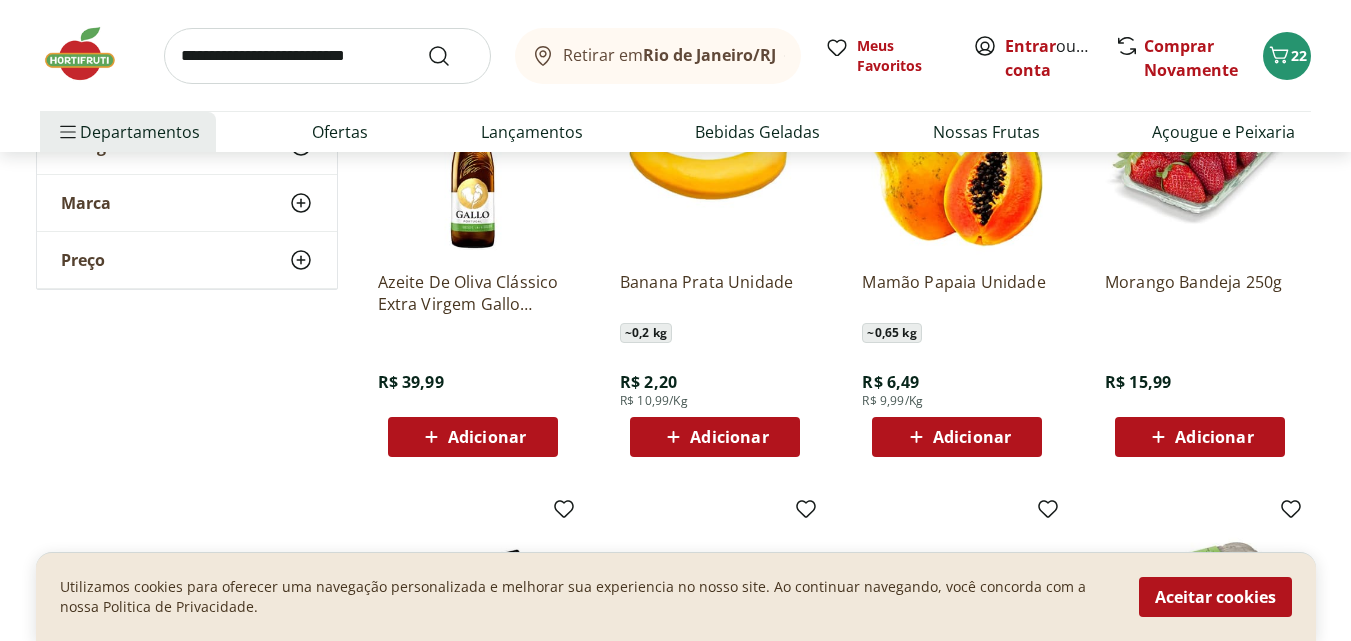 scroll, scrollTop: 300, scrollLeft: 0, axis: vertical 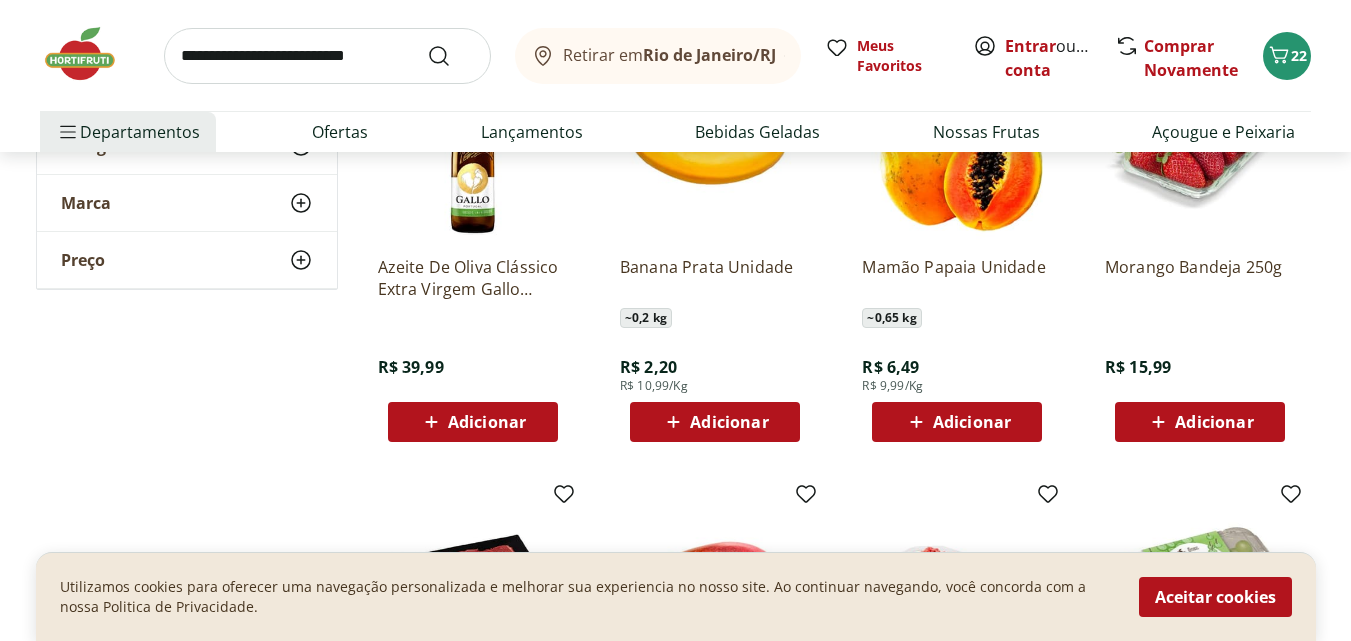 click on "Adicionar" at bounding box center (972, 422) 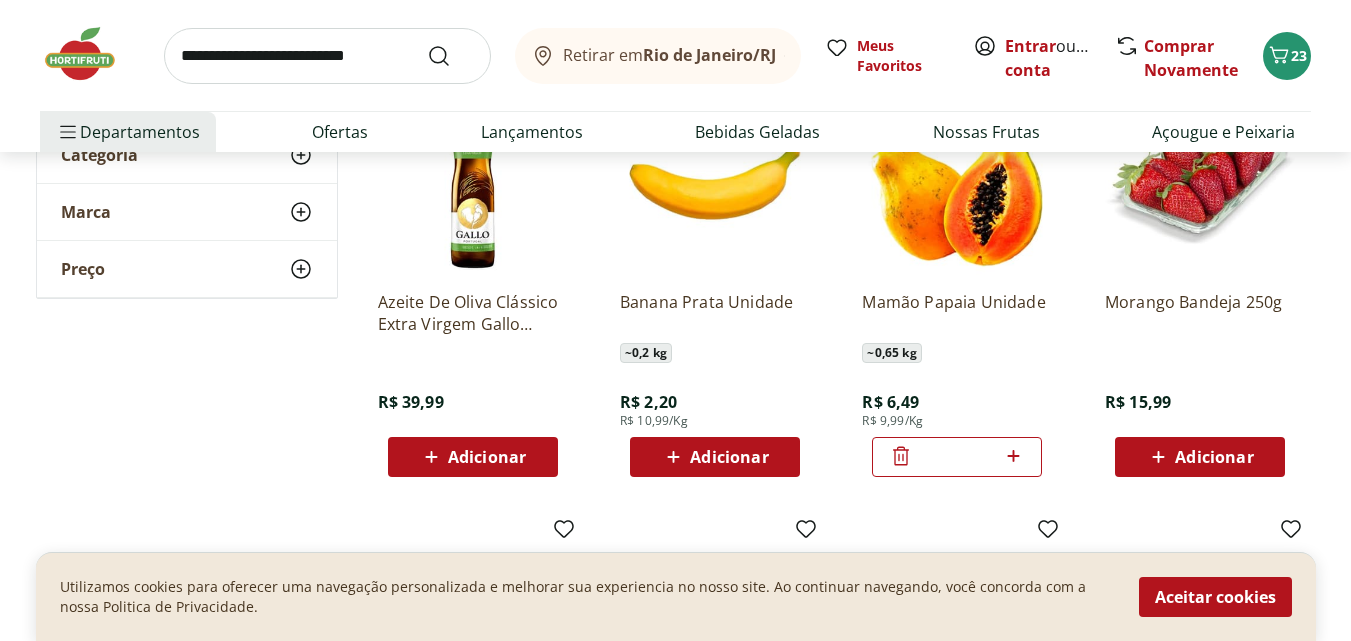 scroll, scrollTop: 300, scrollLeft: 0, axis: vertical 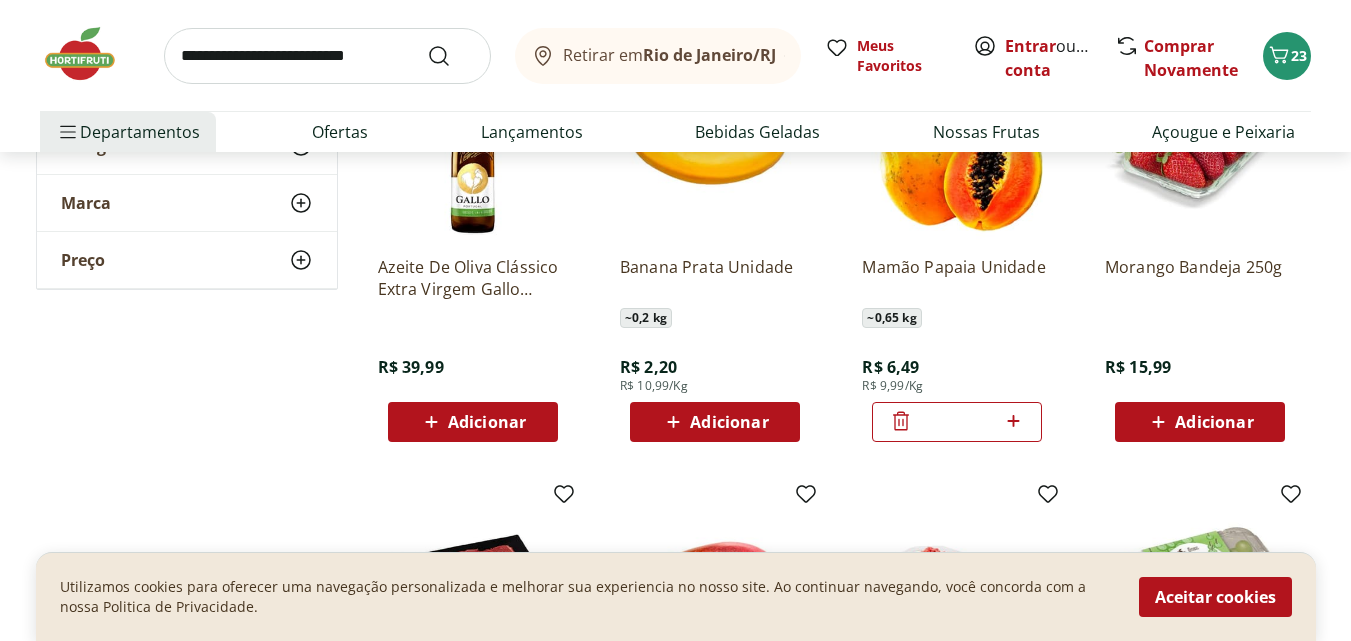 click on "Adicionar" at bounding box center [1214, 422] 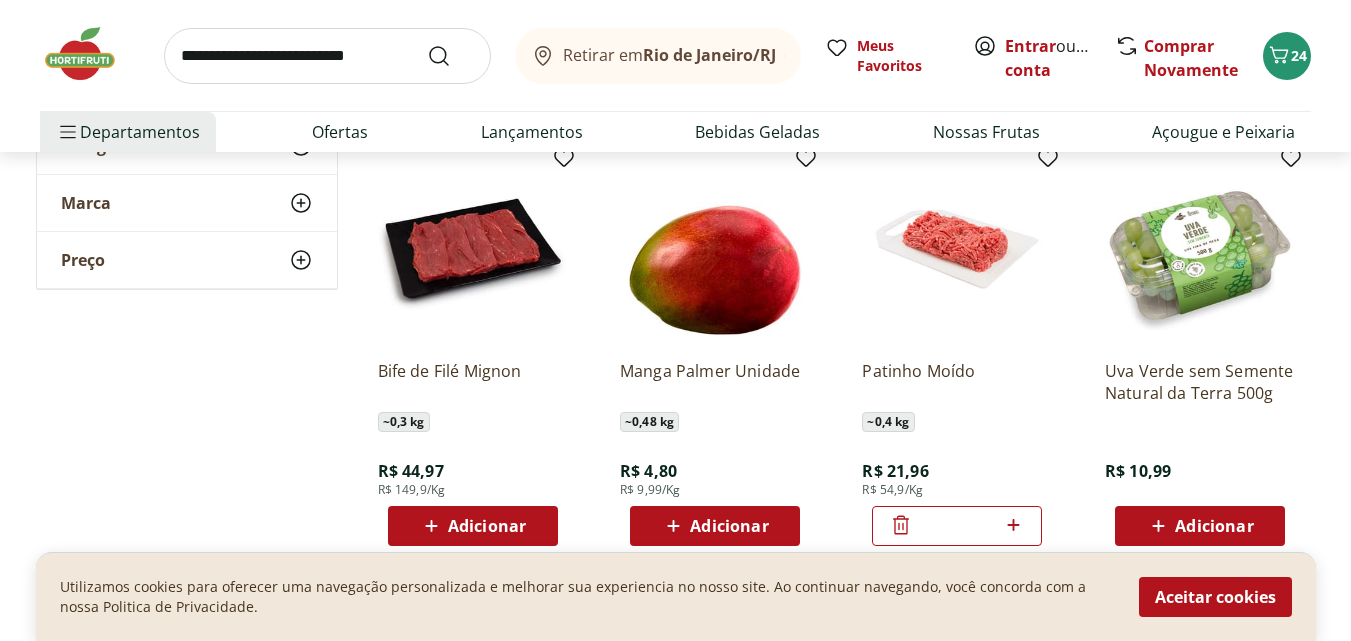 scroll, scrollTop: 700, scrollLeft: 0, axis: vertical 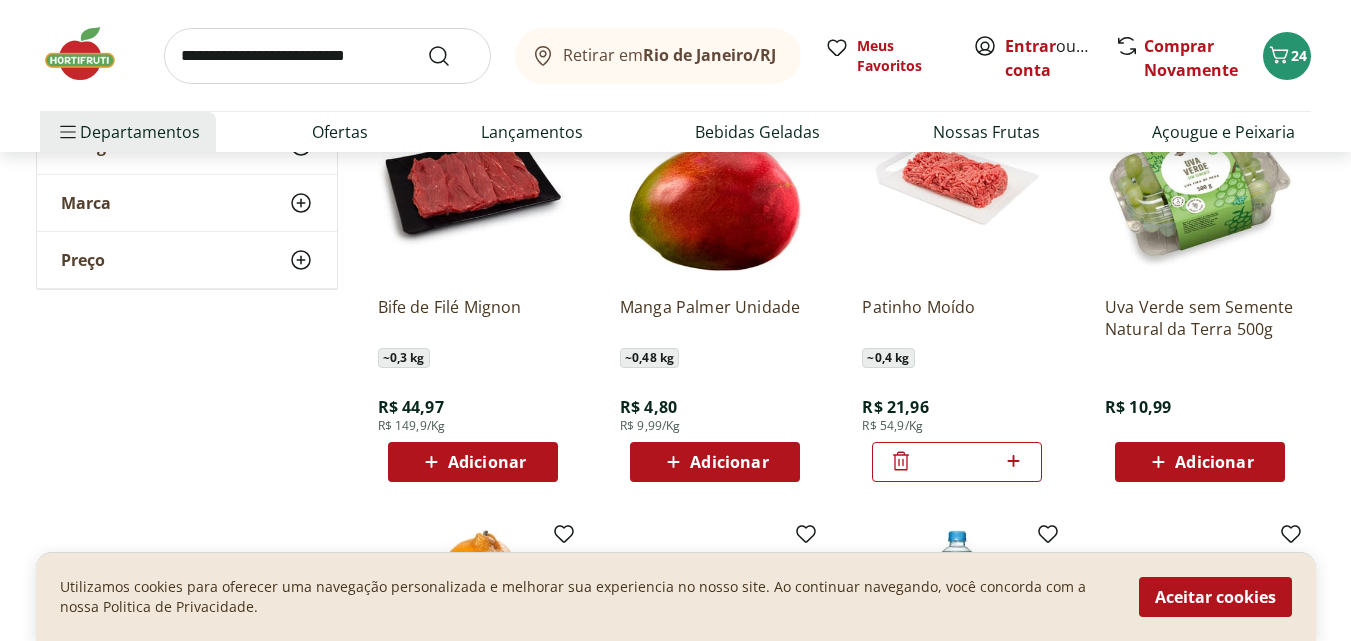 click on "Adicionar" at bounding box center (729, 462) 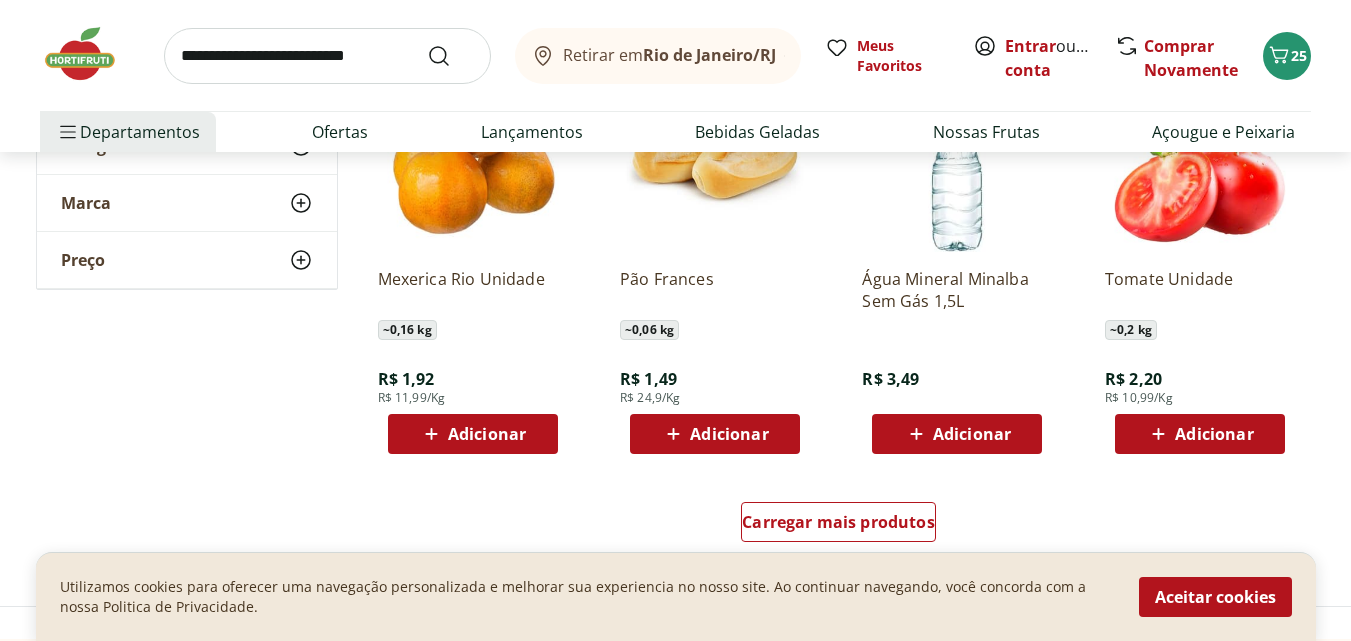 scroll, scrollTop: 1200, scrollLeft: 0, axis: vertical 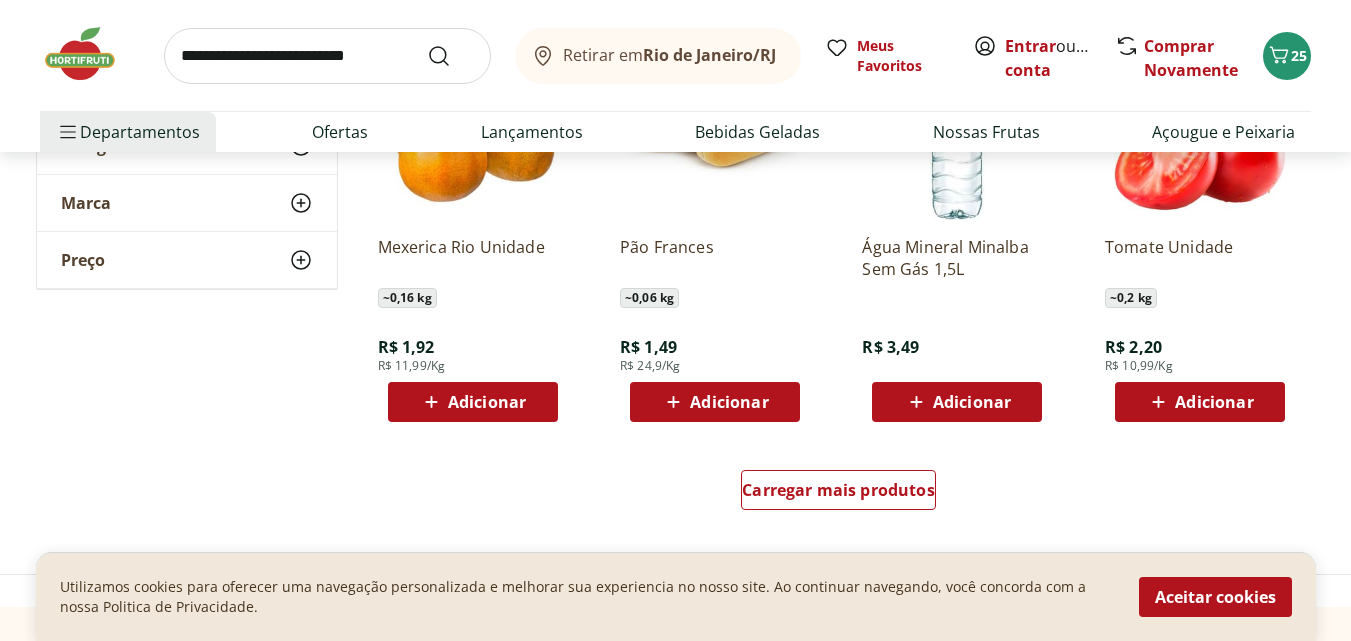 click on "Adicionar" at bounding box center [487, 402] 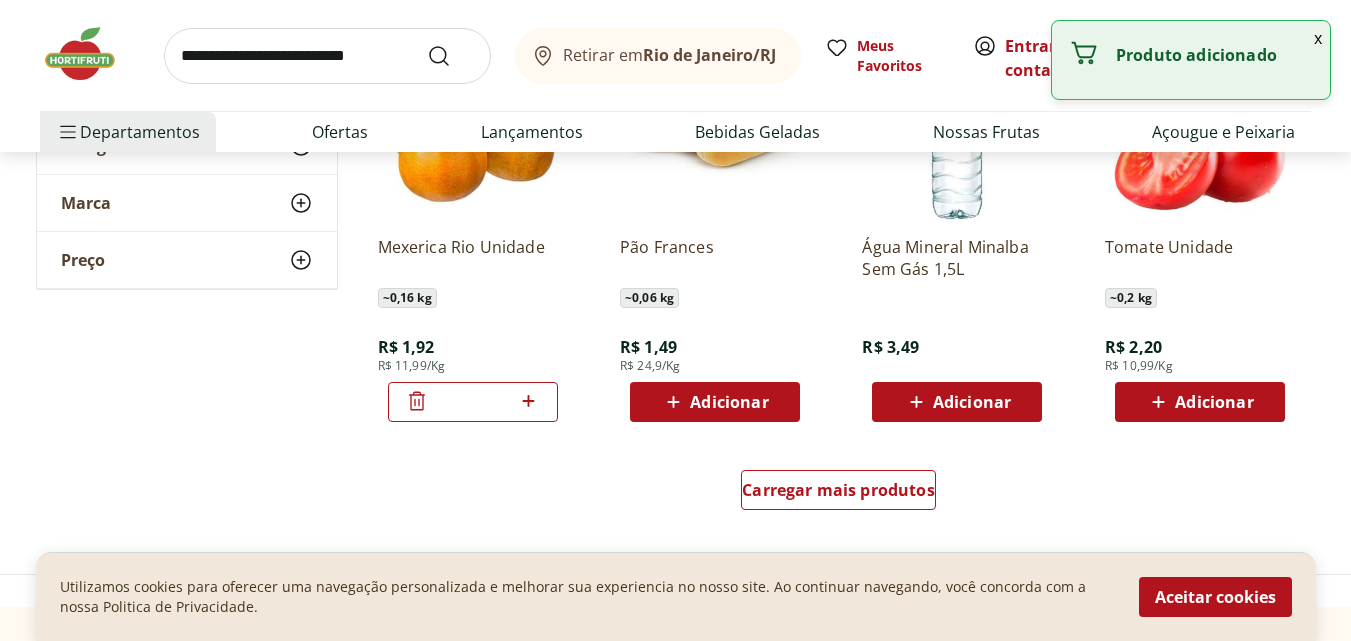click 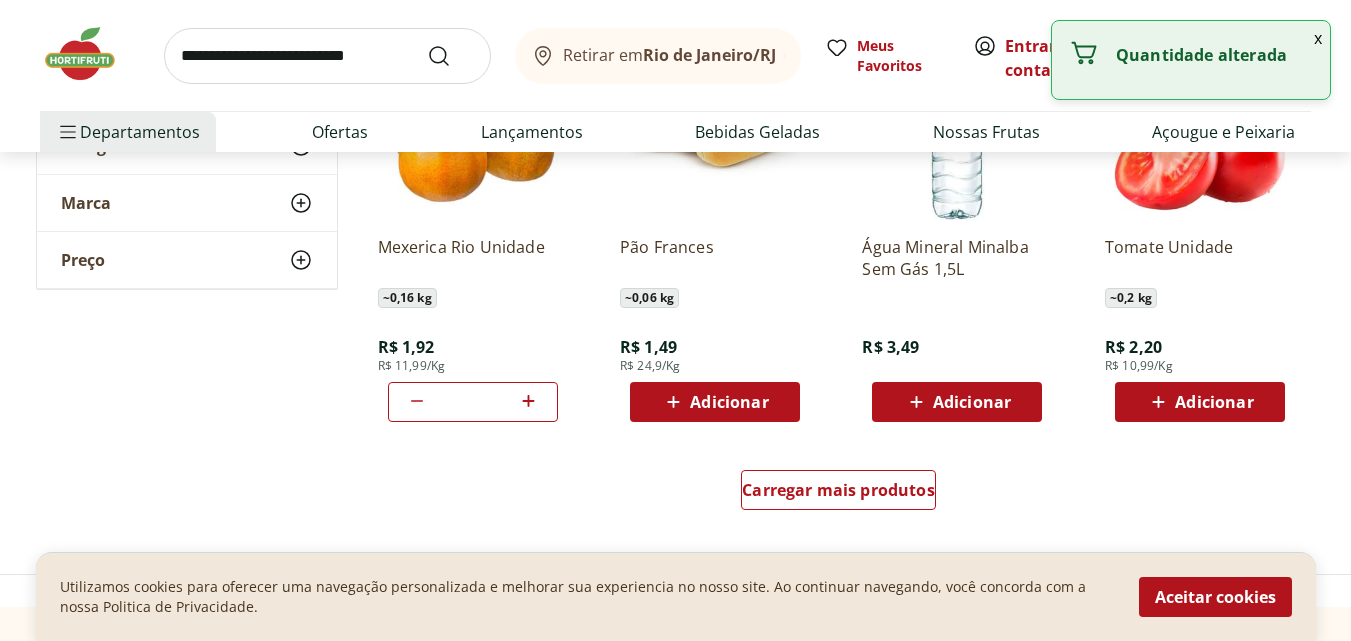 click 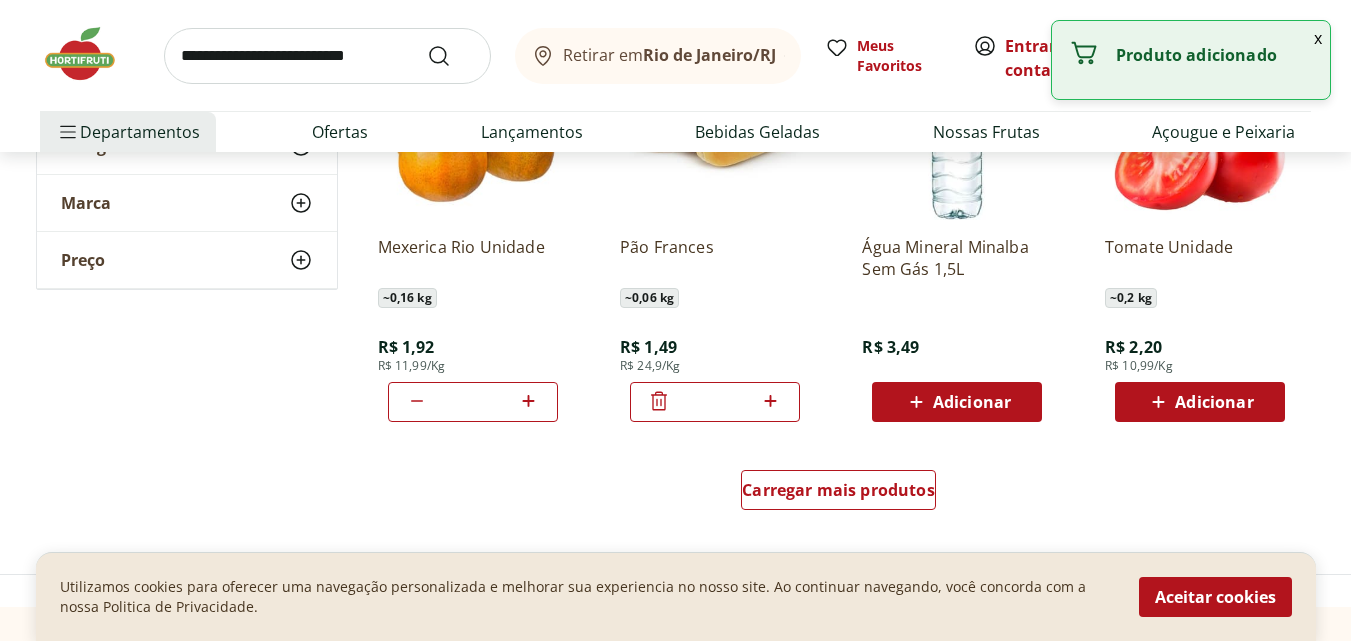 click 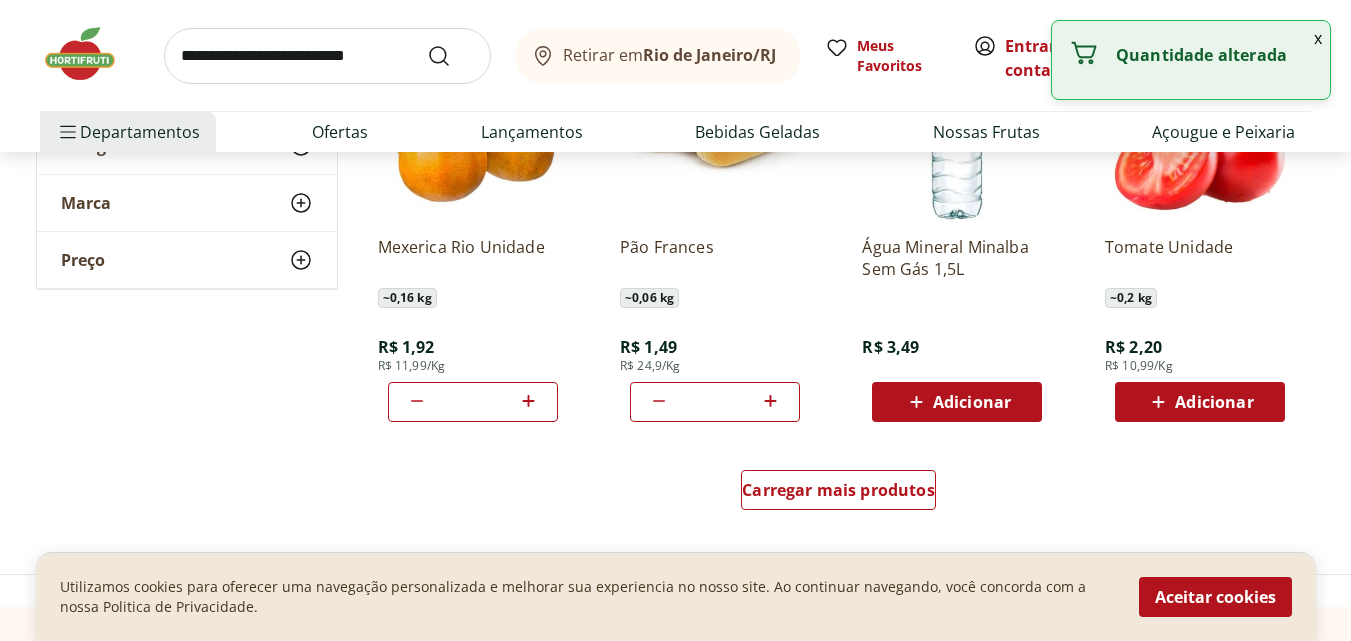 click 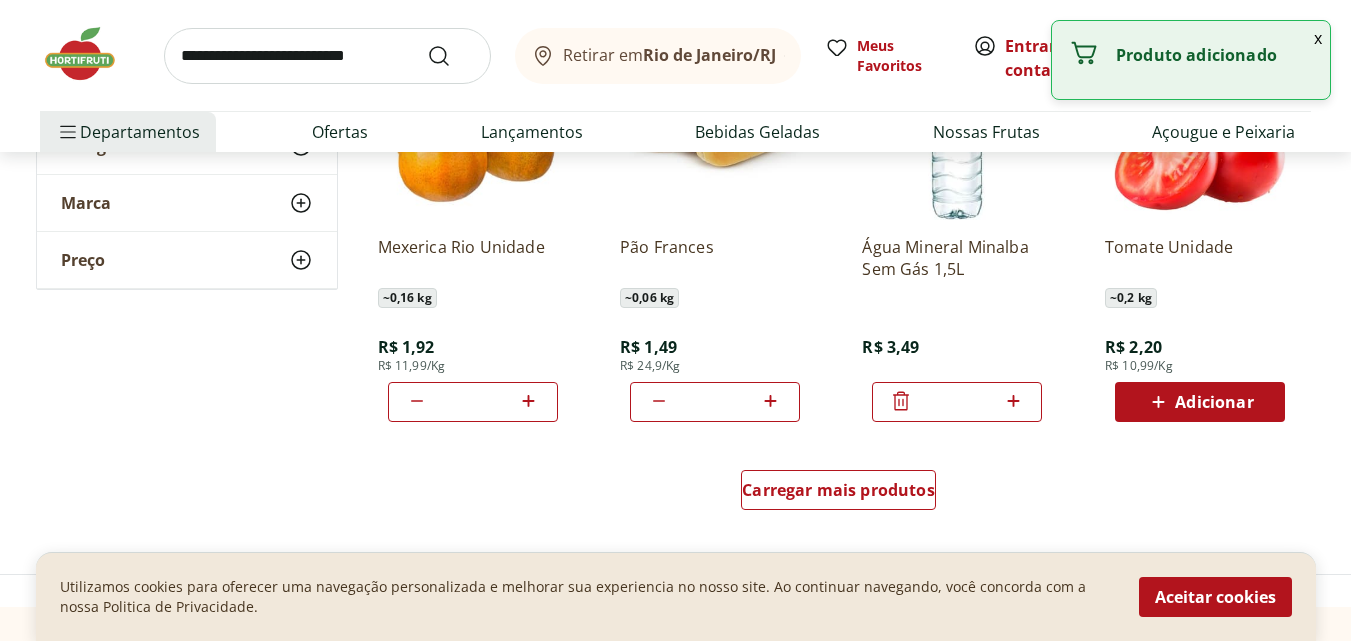click 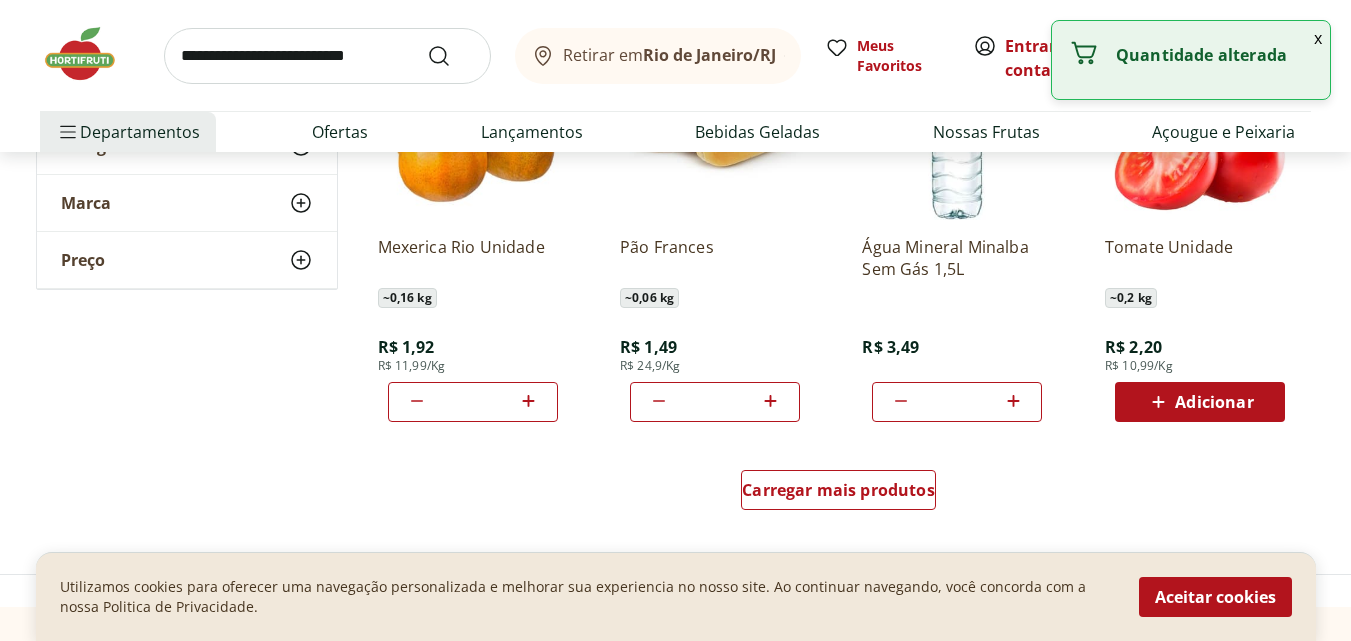 click 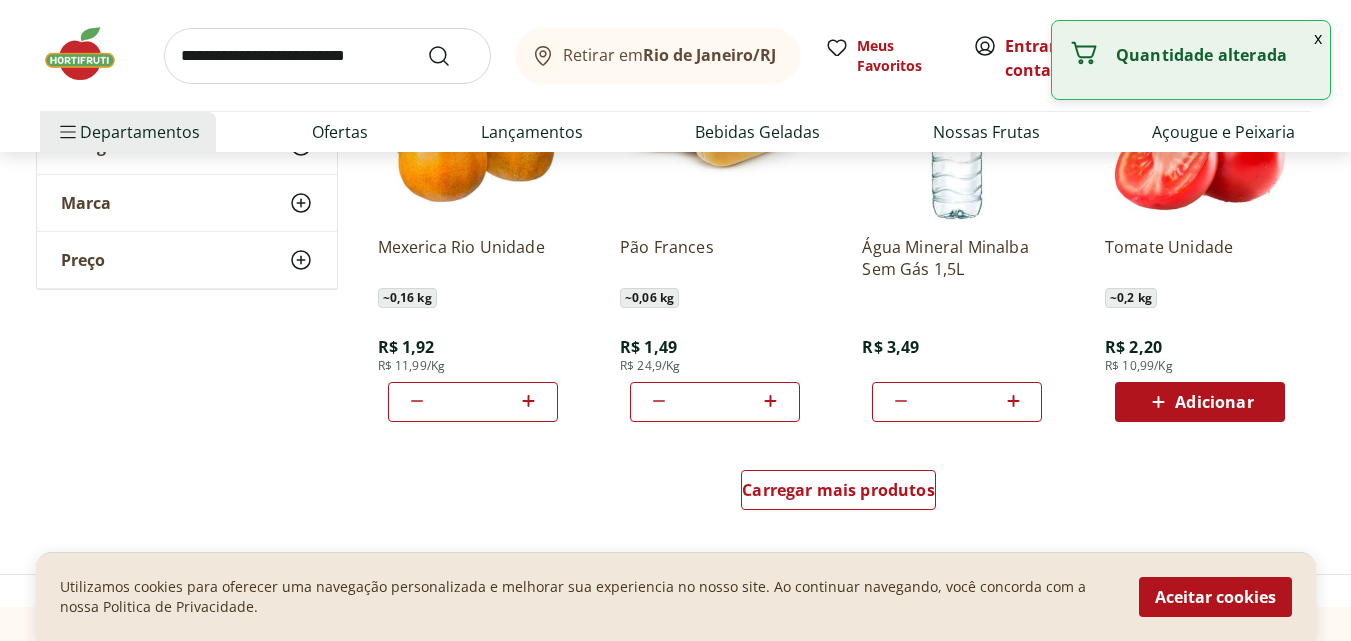 click 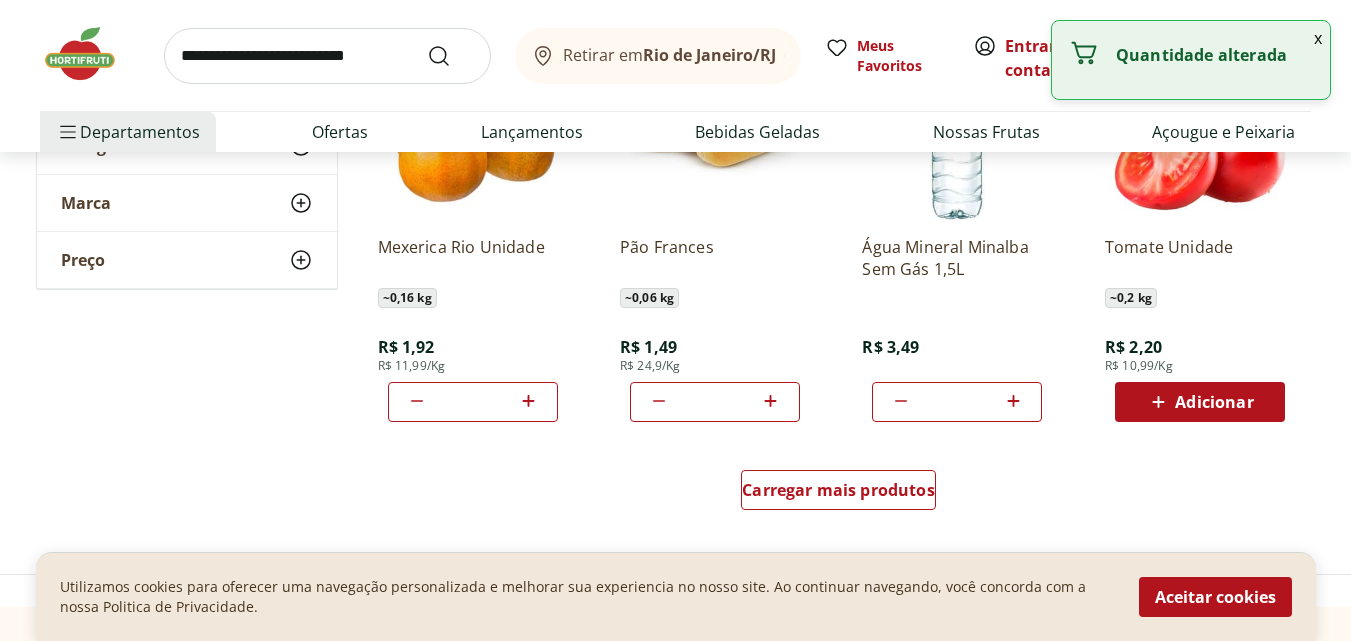 click 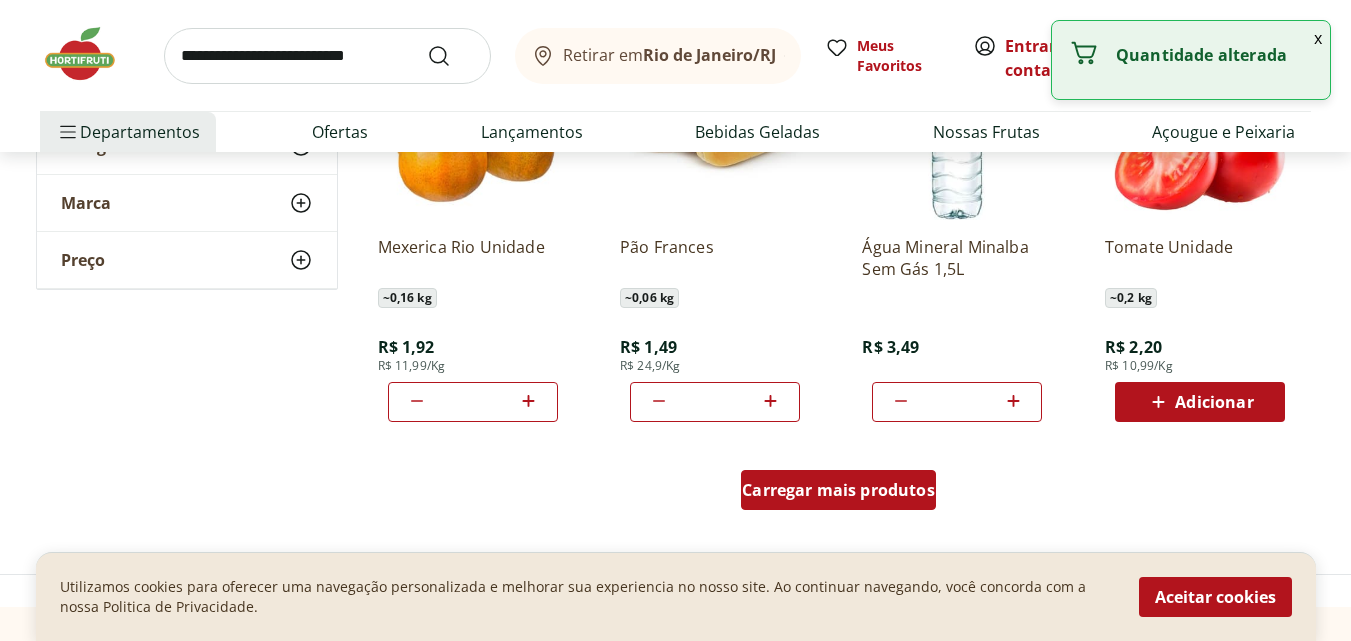 click on "Carregar mais produtos" at bounding box center (838, 490) 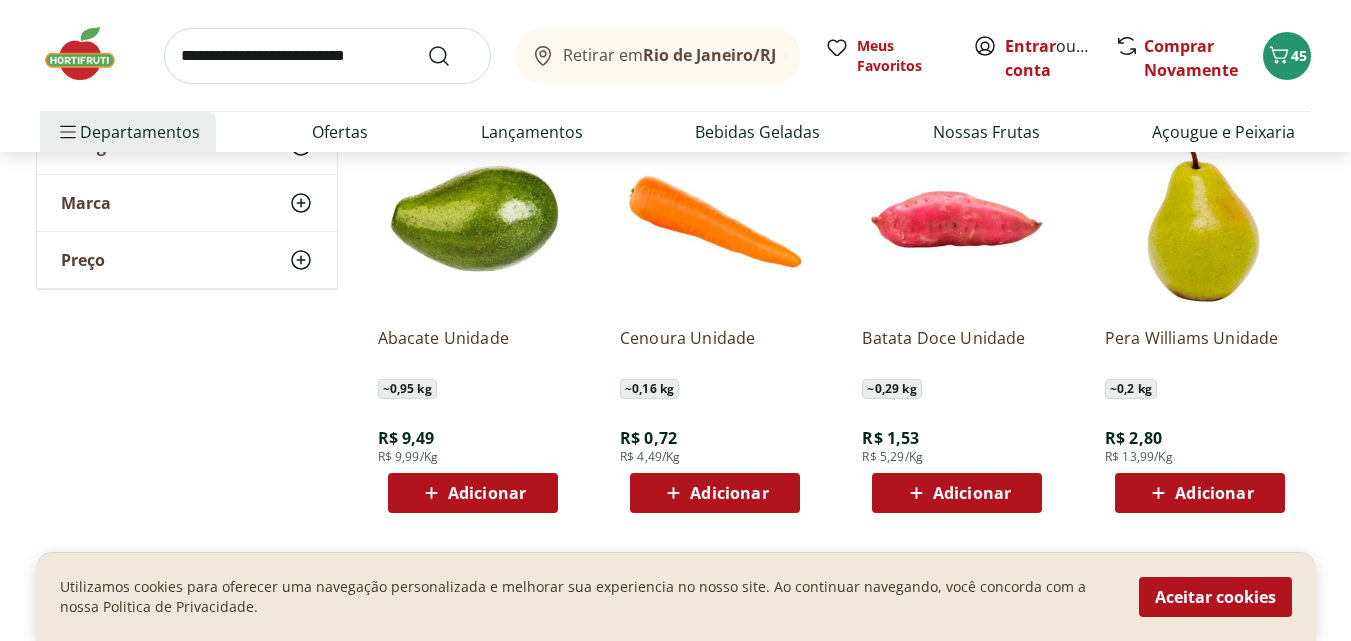 scroll, scrollTop: 2100, scrollLeft: 0, axis: vertical 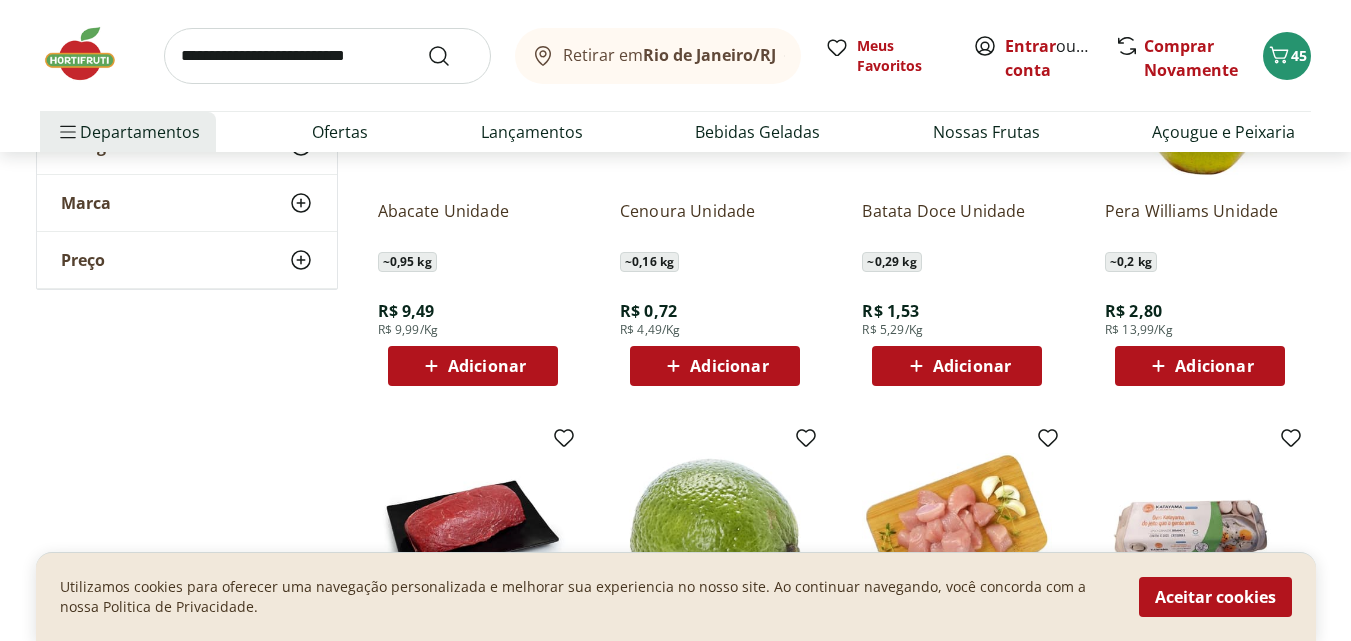 click on "Adicionar" at bounding box center [1214, 366] 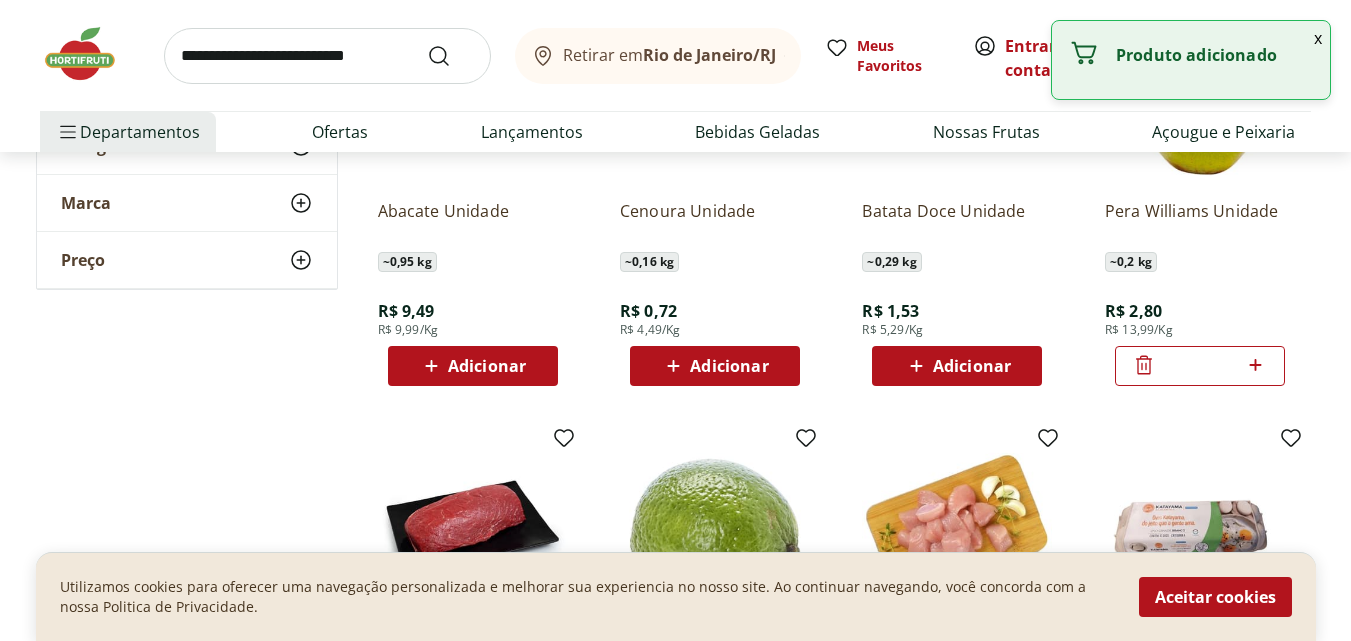 click 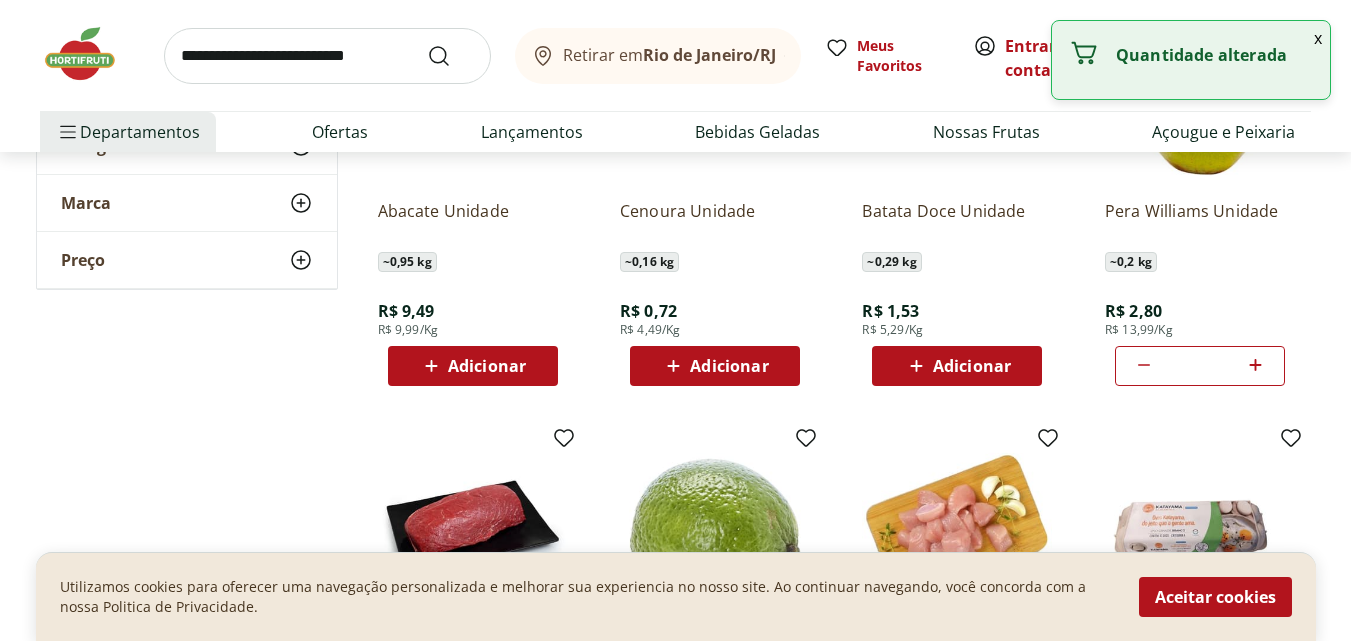 click 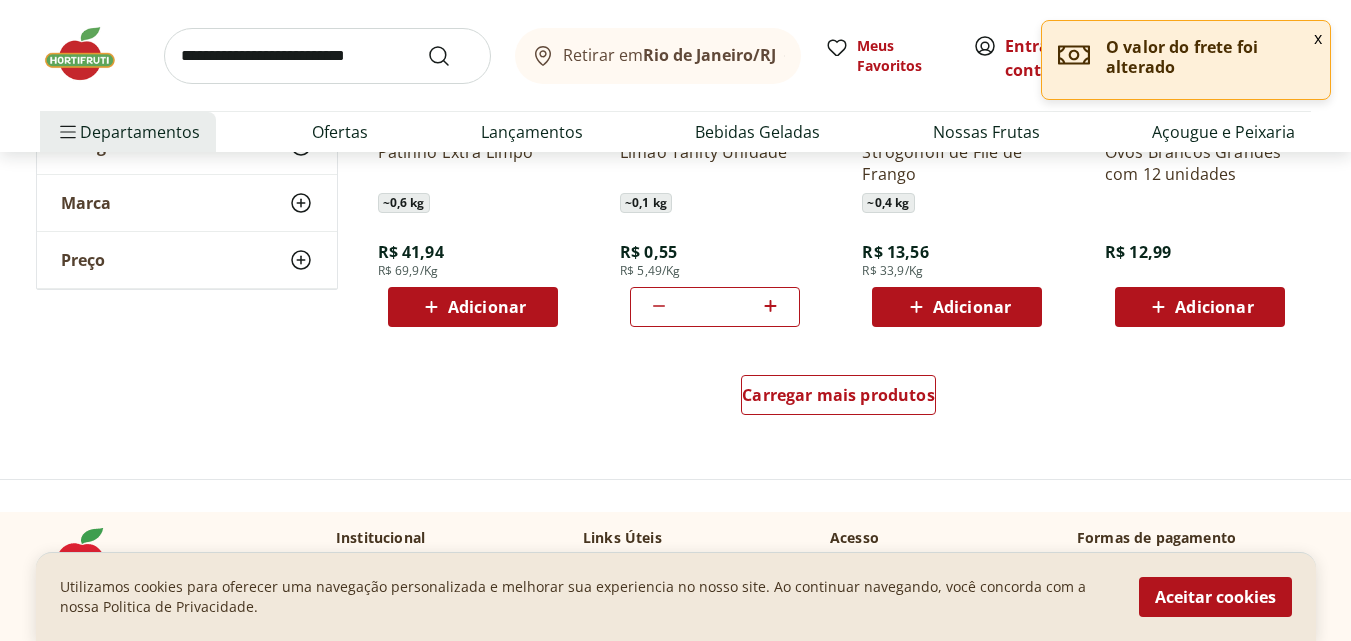 scroll, scrollTop: 2600, scrollLeft: 0, axis: vertical 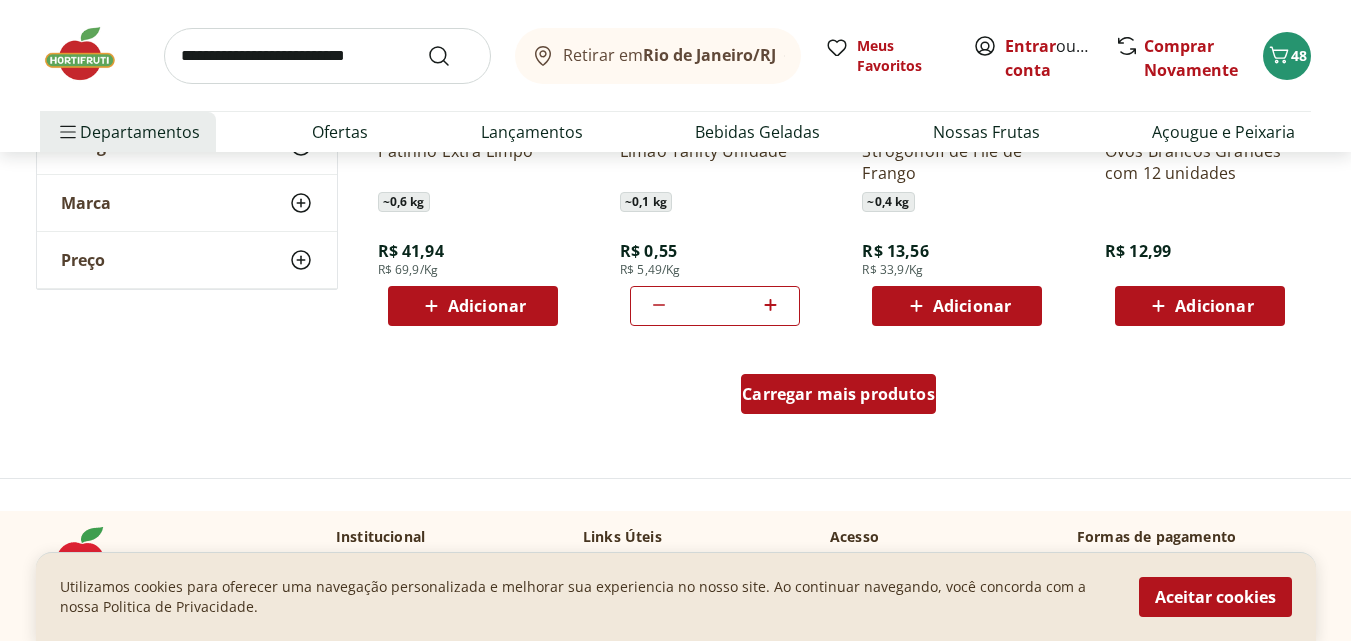 click on "Carregar mais produtos" at bounding box center [838, 394] 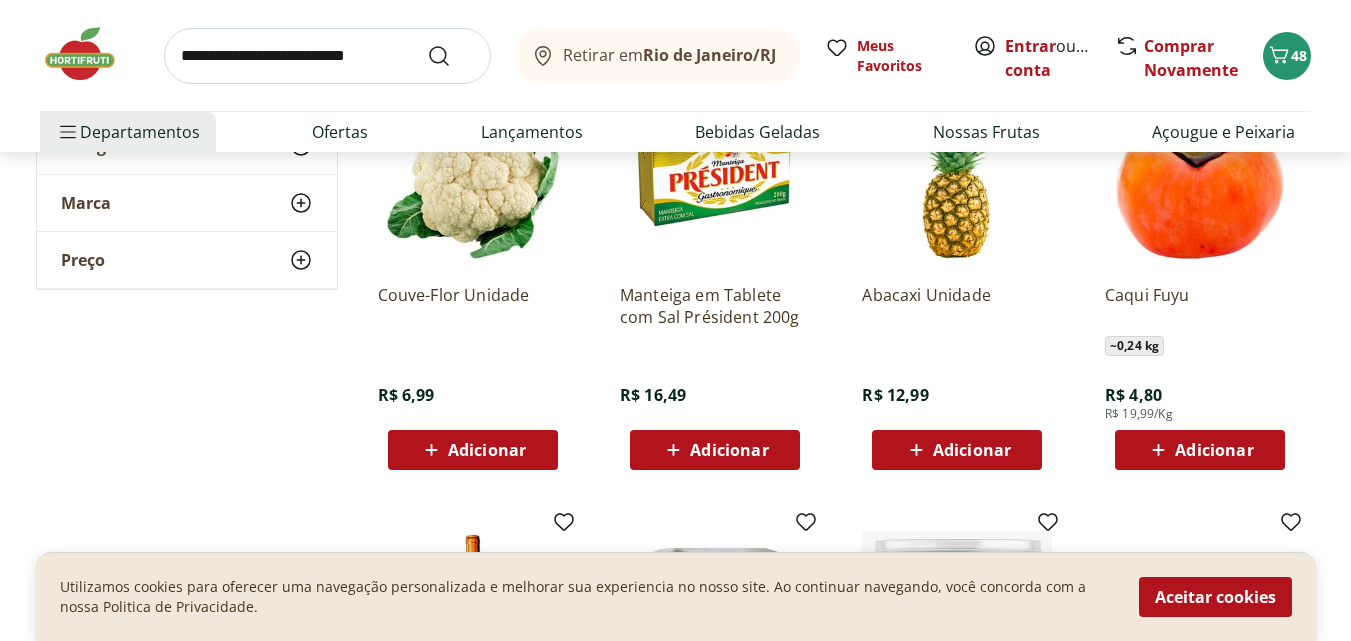 scroll, scrollTop: 2900, scrollLeft: 0, axis: vertical 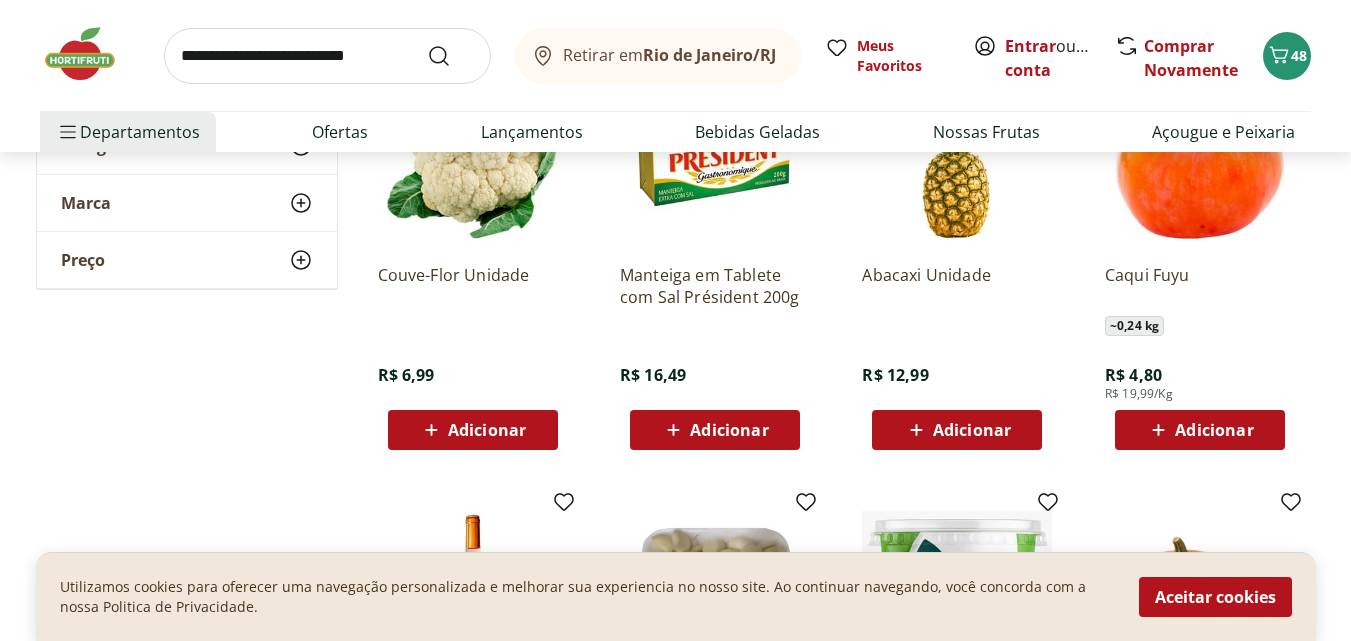 click on "Adicionar" at bounding box center (487, 430) 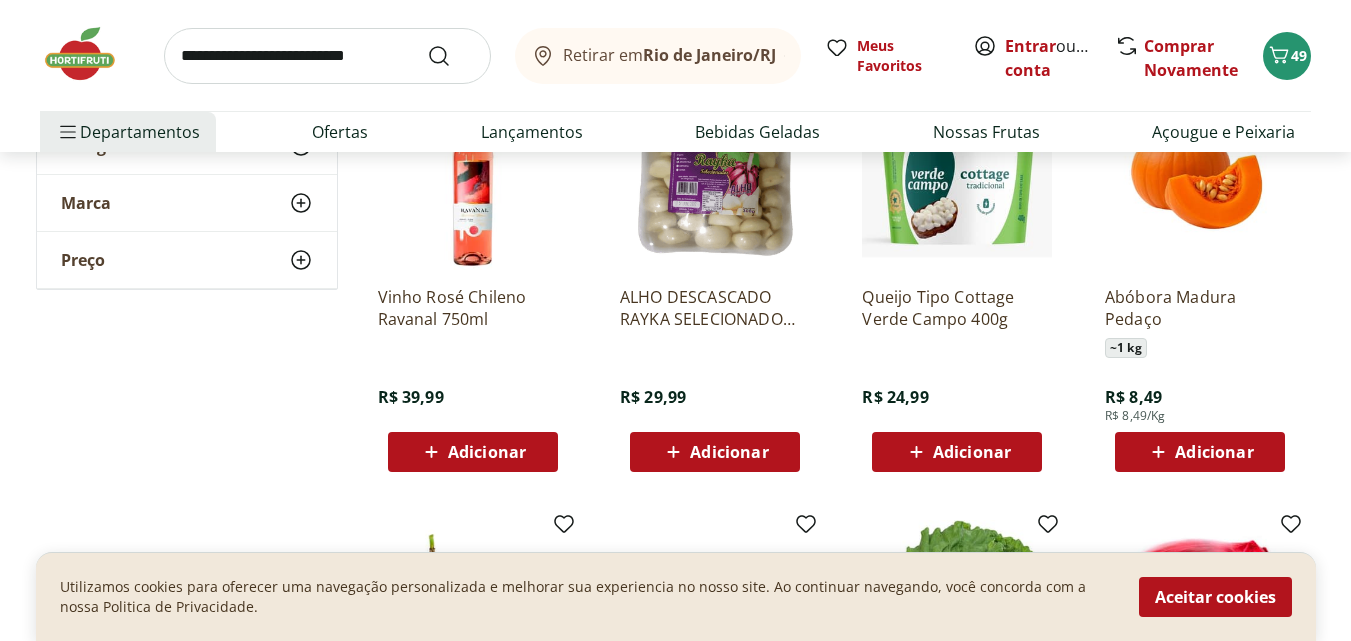 scroll, scrollTop: 3500, scrollLeft: 0, axis: vertical 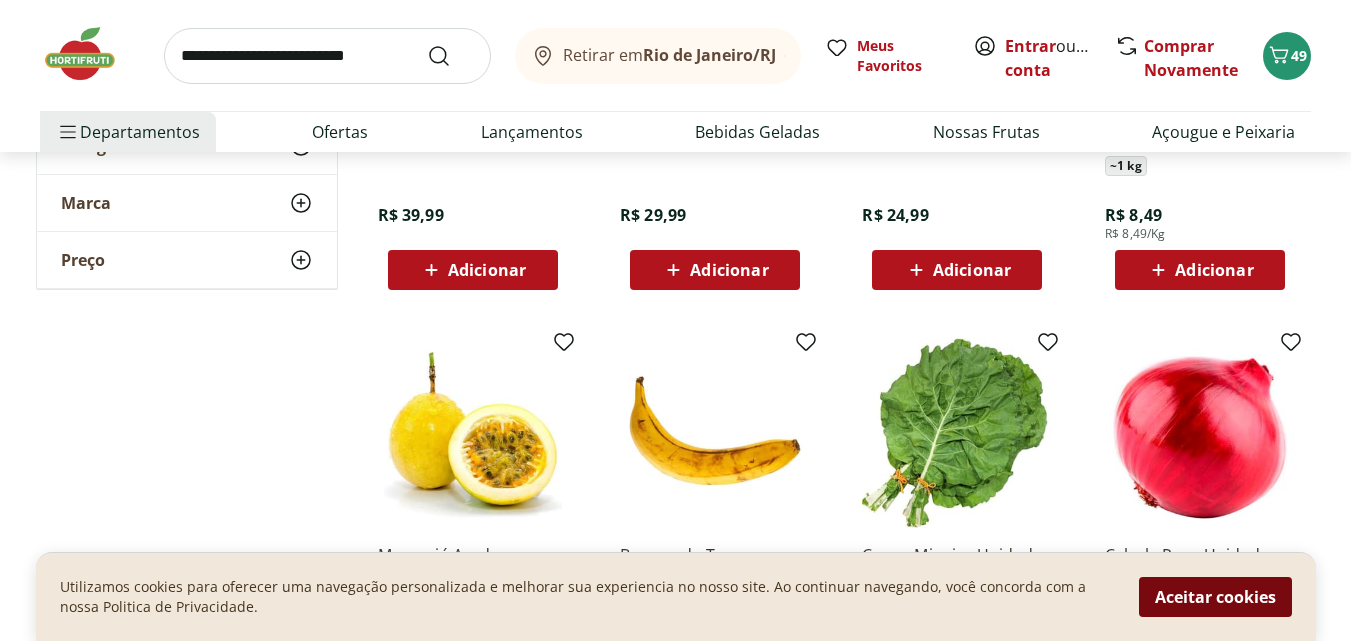 click on "Aceitar cookies" at bounding box center [1215, 597] 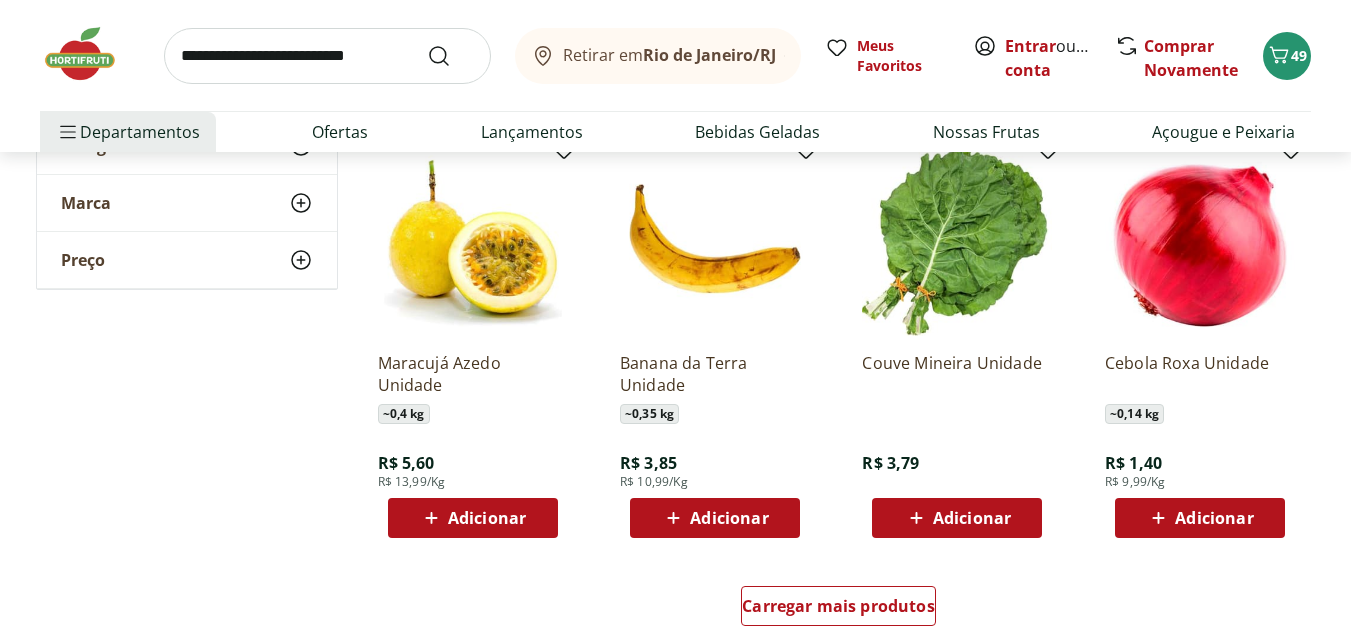 scroll, scrollTop: 3700, scrollLeft: 0, axis: vertical 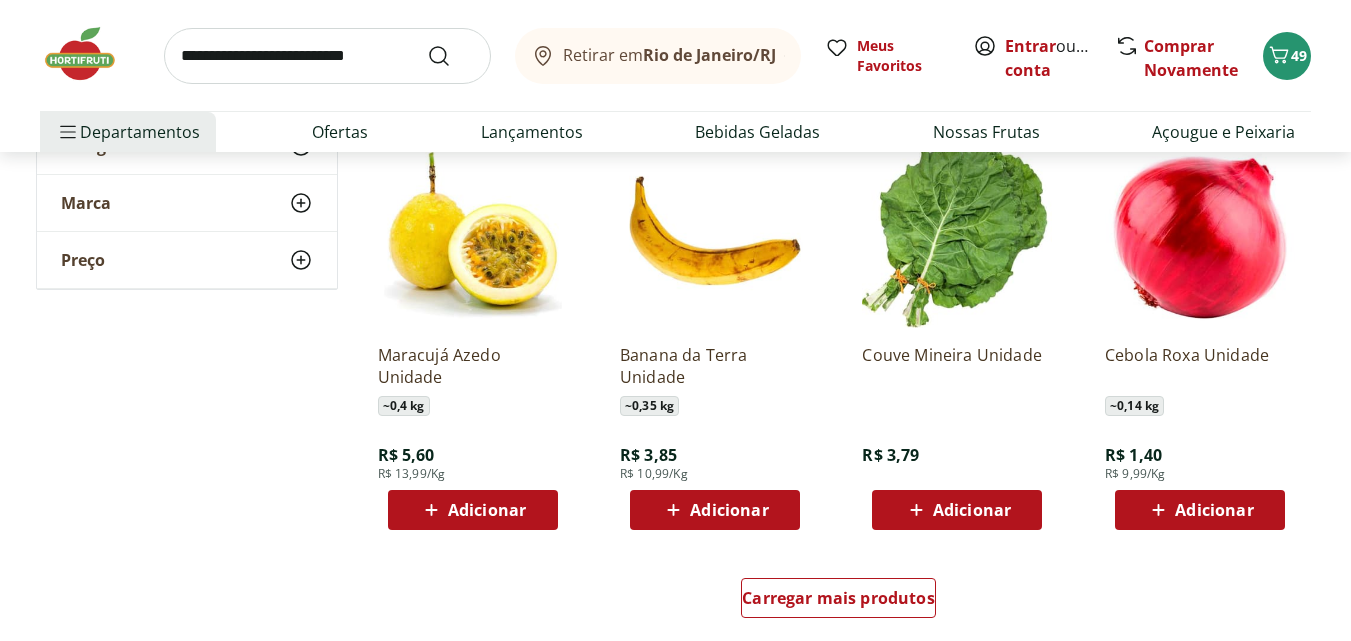 click on "Adicionar" at bounding box center (487, 510) 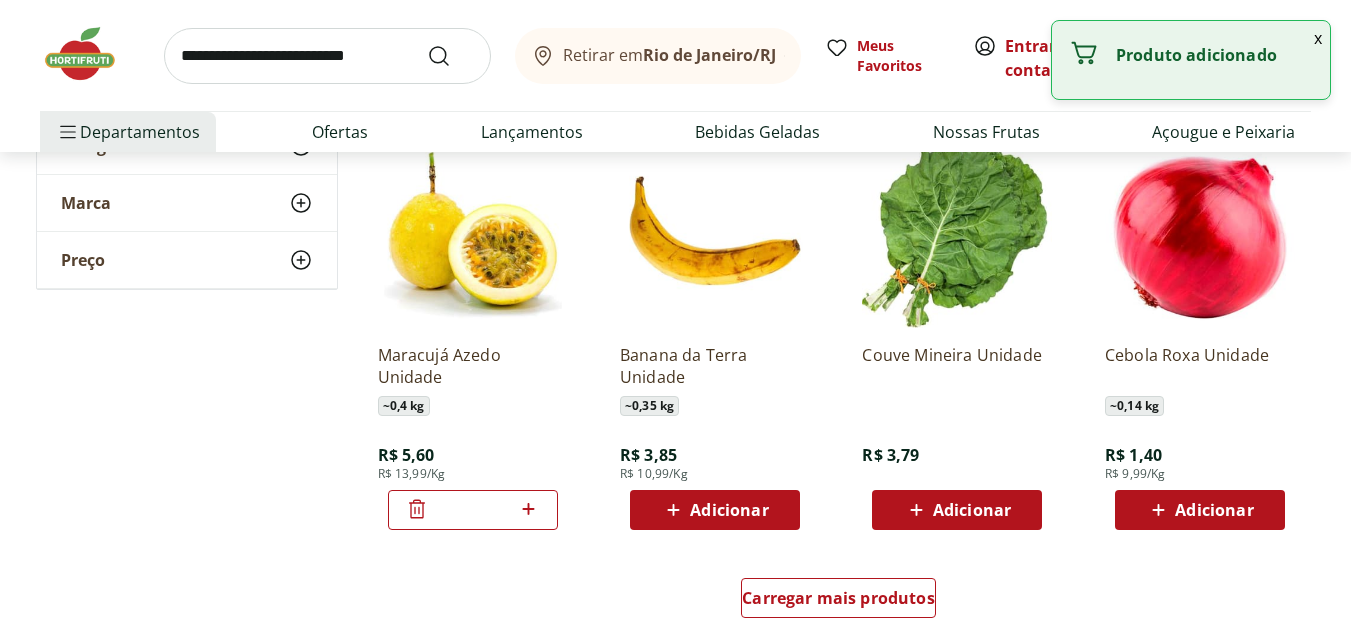 click 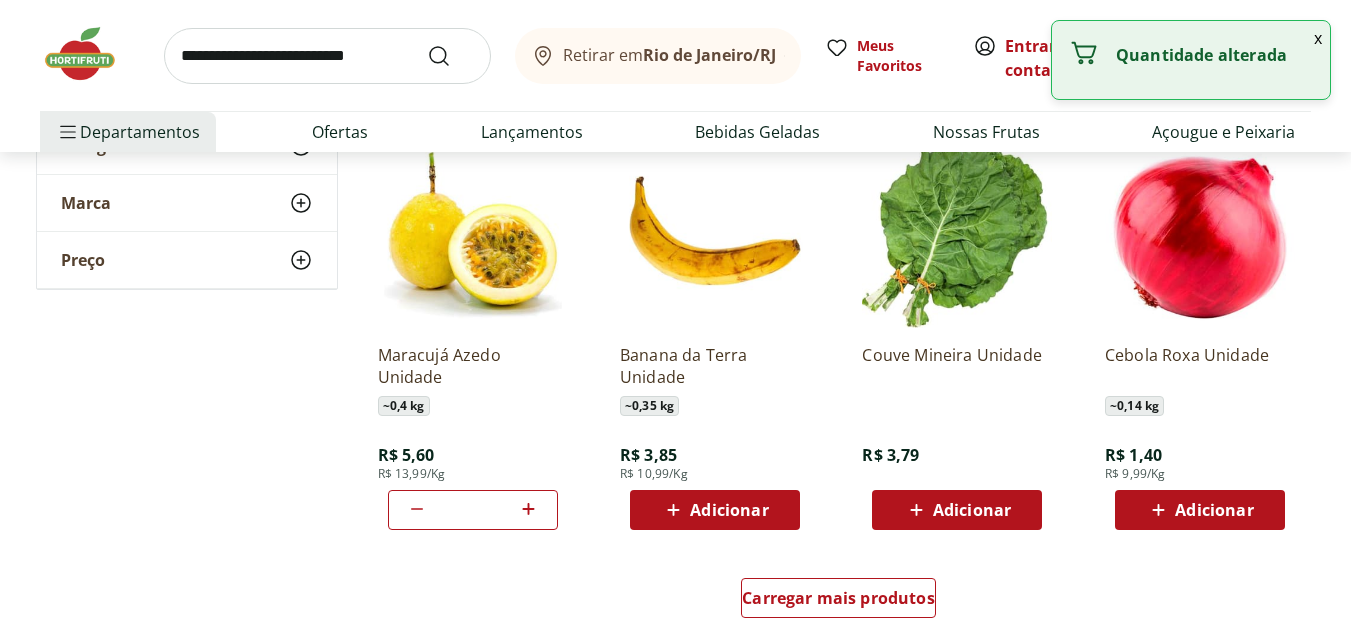 click 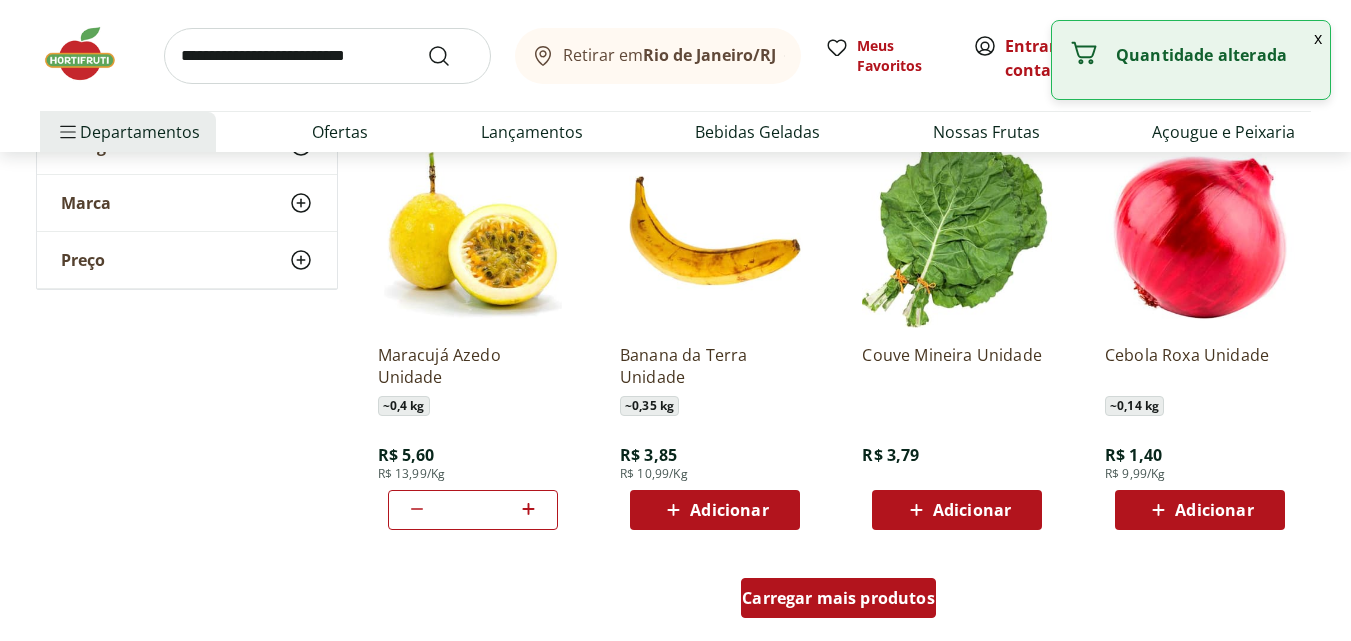 click on "Carregar mais produtos" at bounding box center (838, 598) 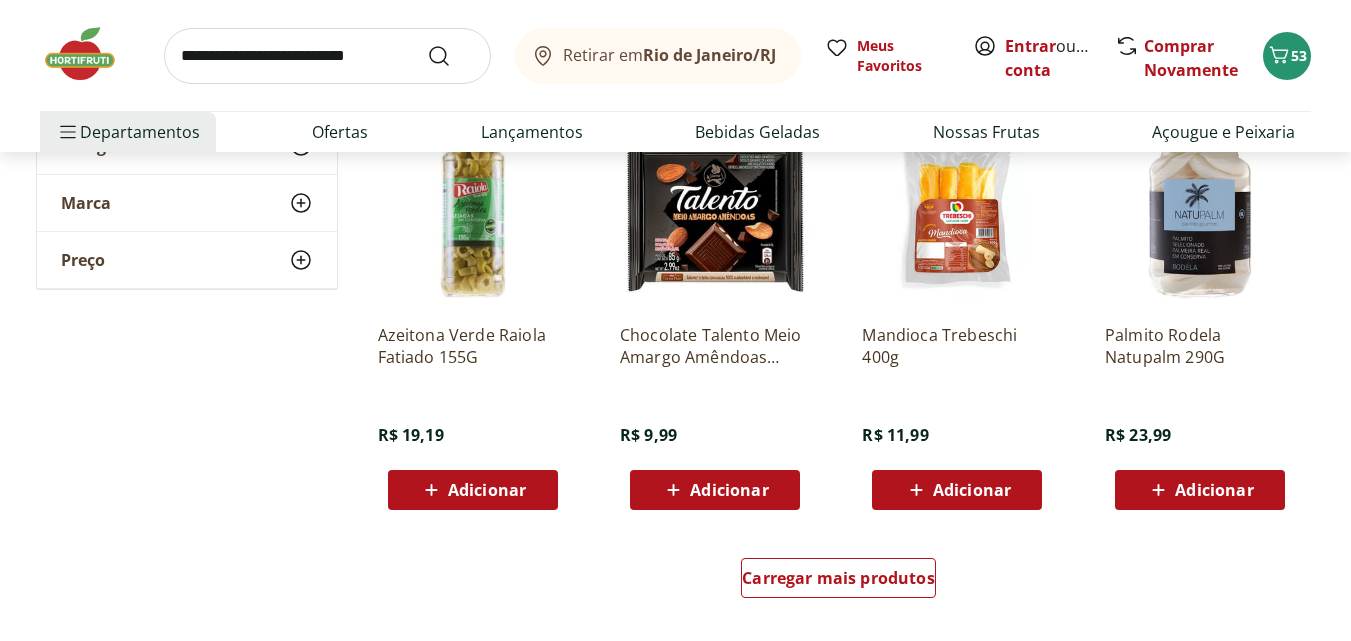 scroll, scrollTop: 5100, scrollLeft: 0, axis: vertical 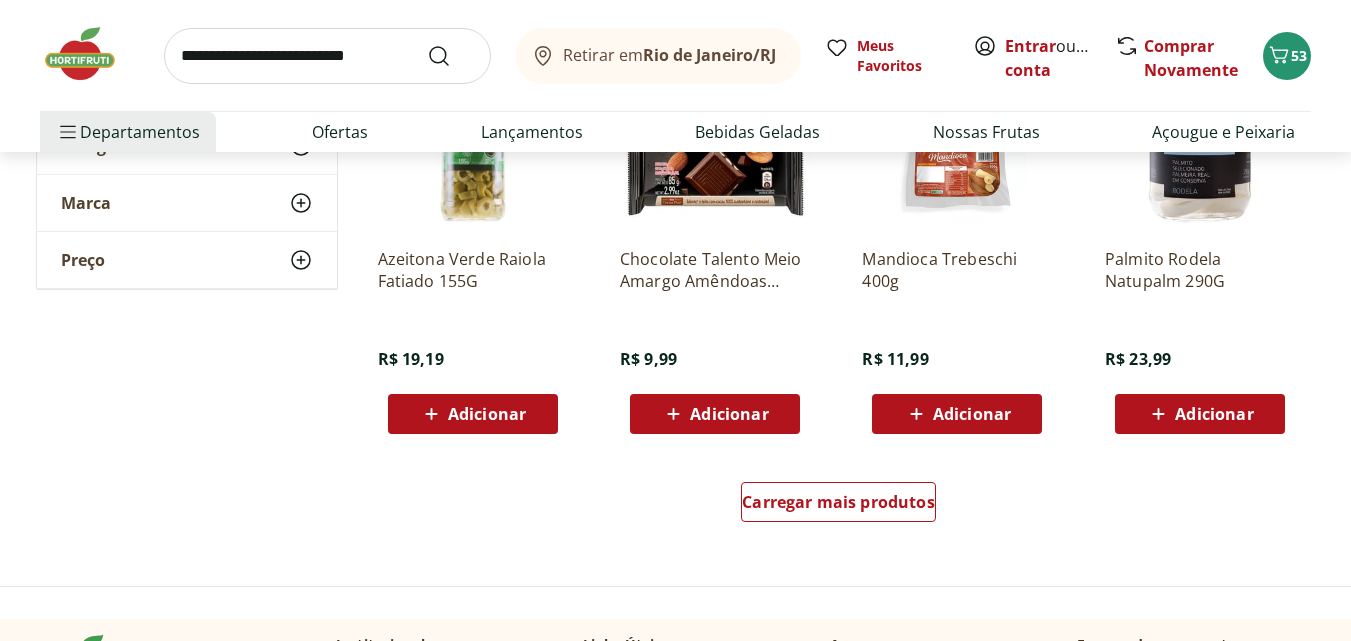 click on "Adicionar" at bounding box center (729, 414) 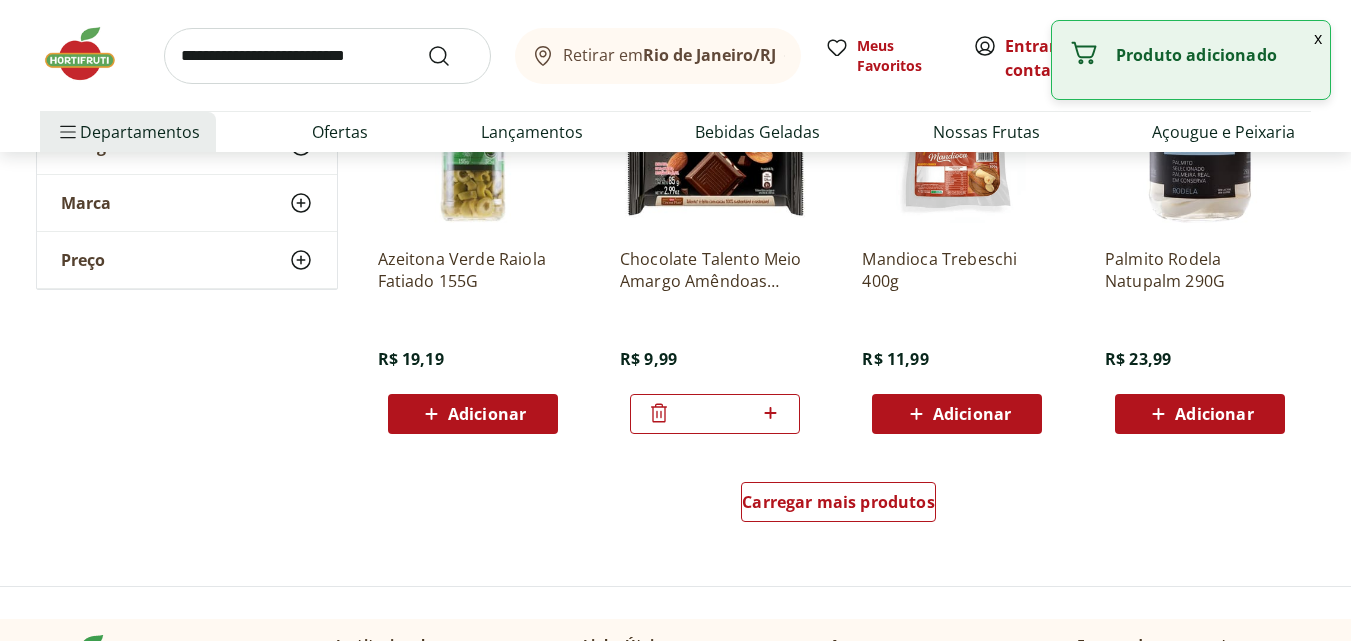 click 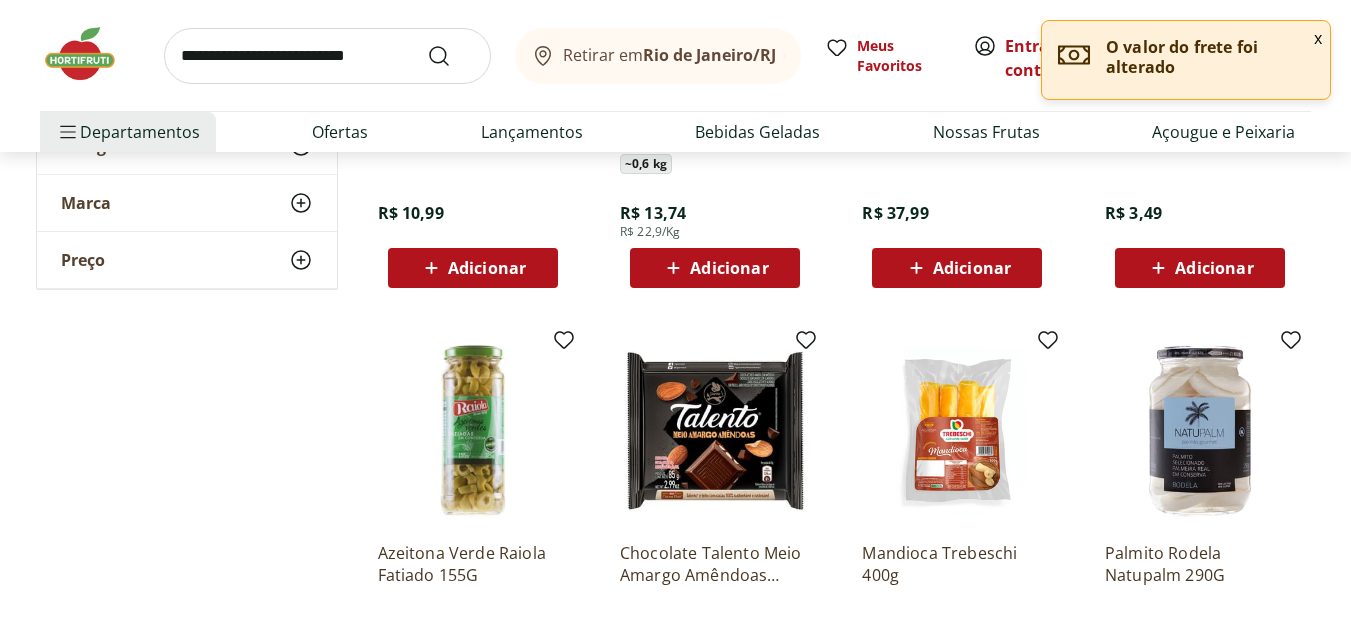 scroll, scrollTop: 5000, scrollLeft: 0, axis: vertical 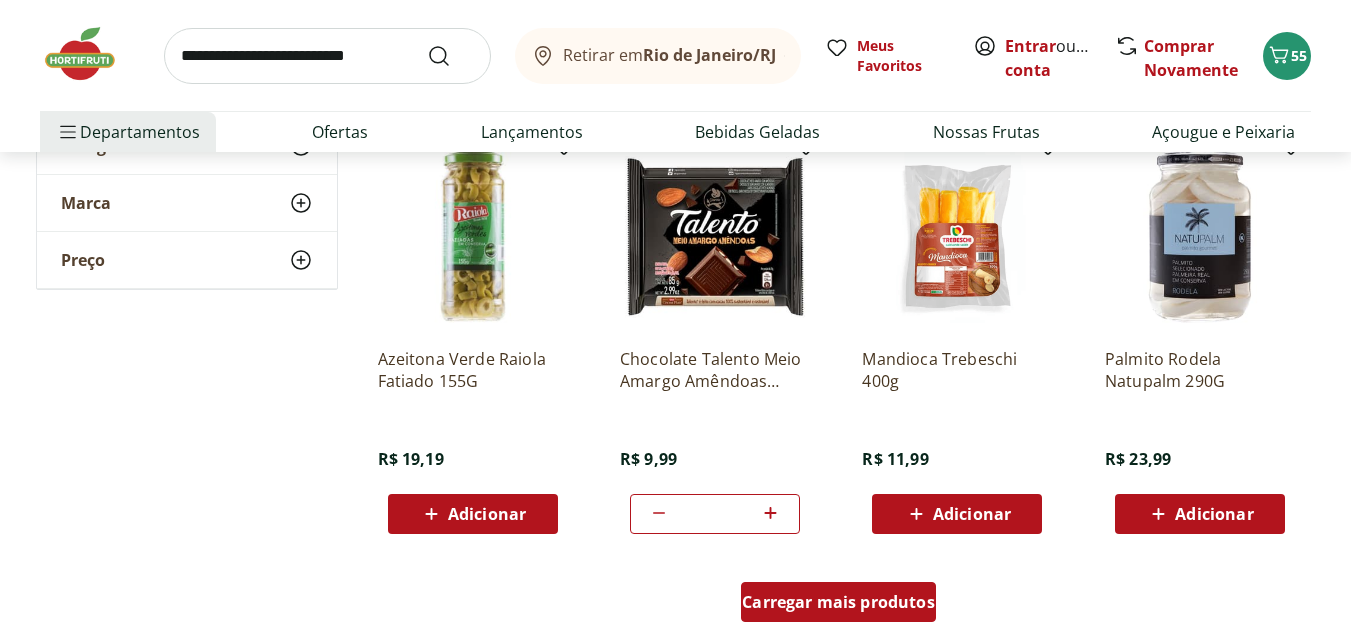 click on "Carregar mais produtos" at bounding box center [838, 602] 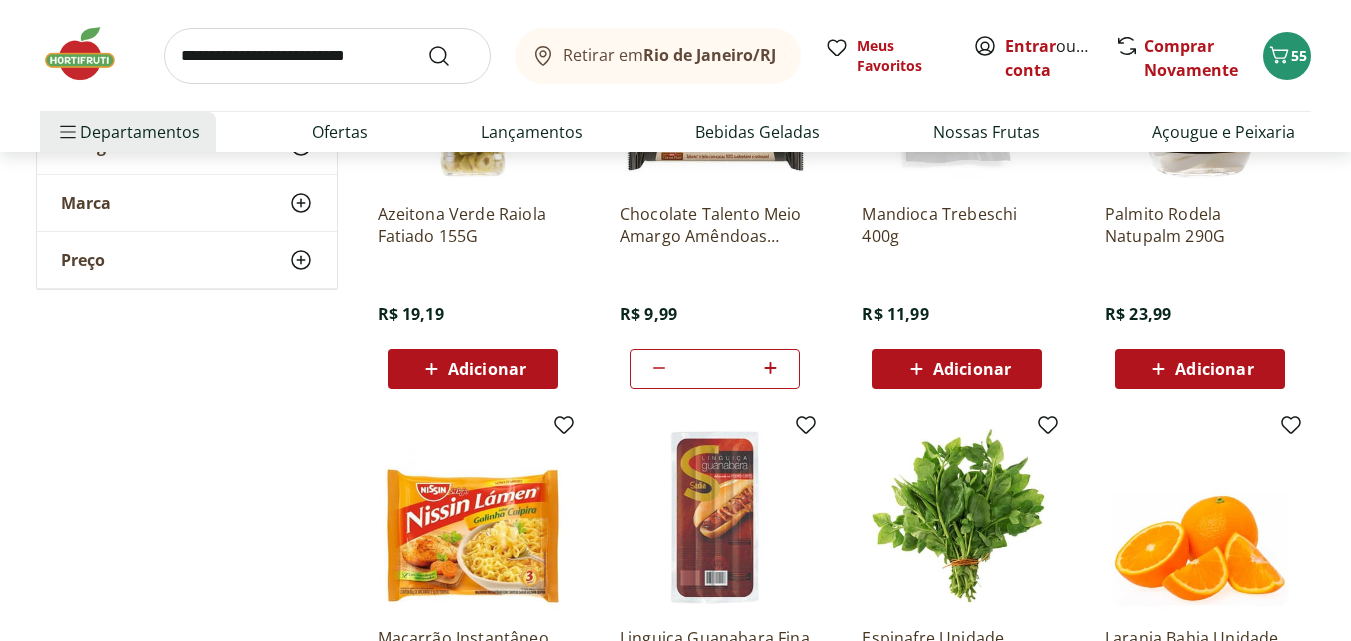 scroll, scrollTop: 5400, scrollLeft: 0, axis: vertical 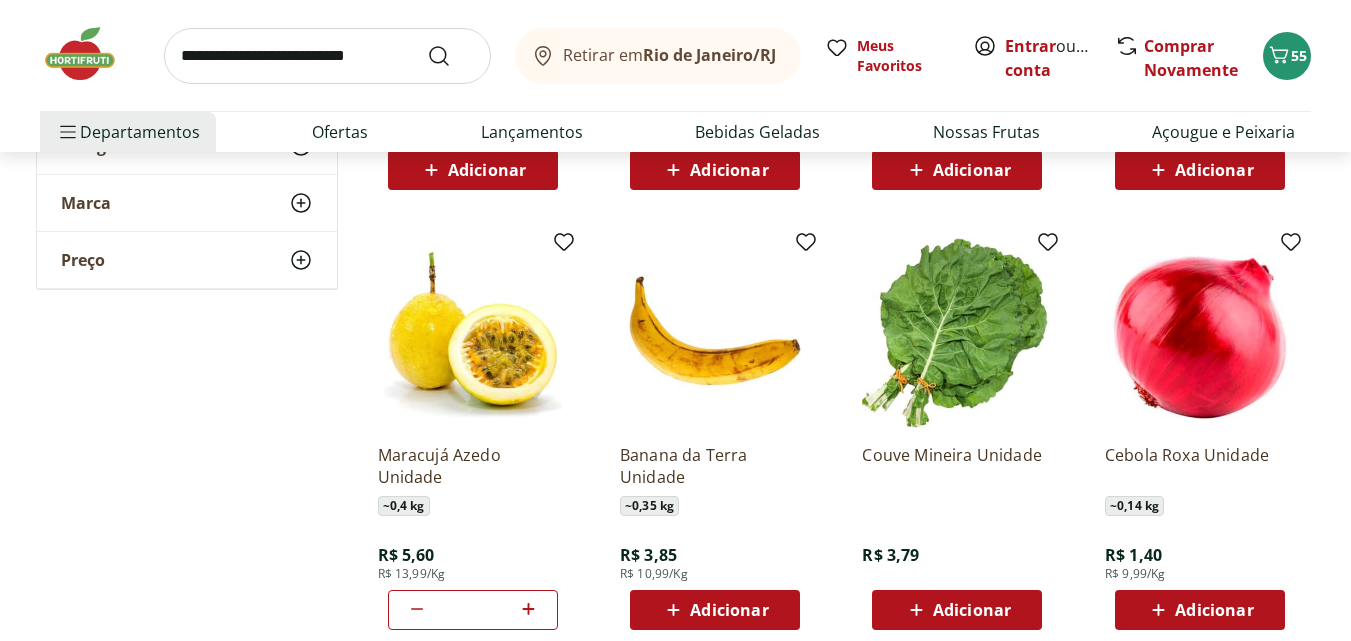 click on "Adicionar" at bounding box center (1214, 610) 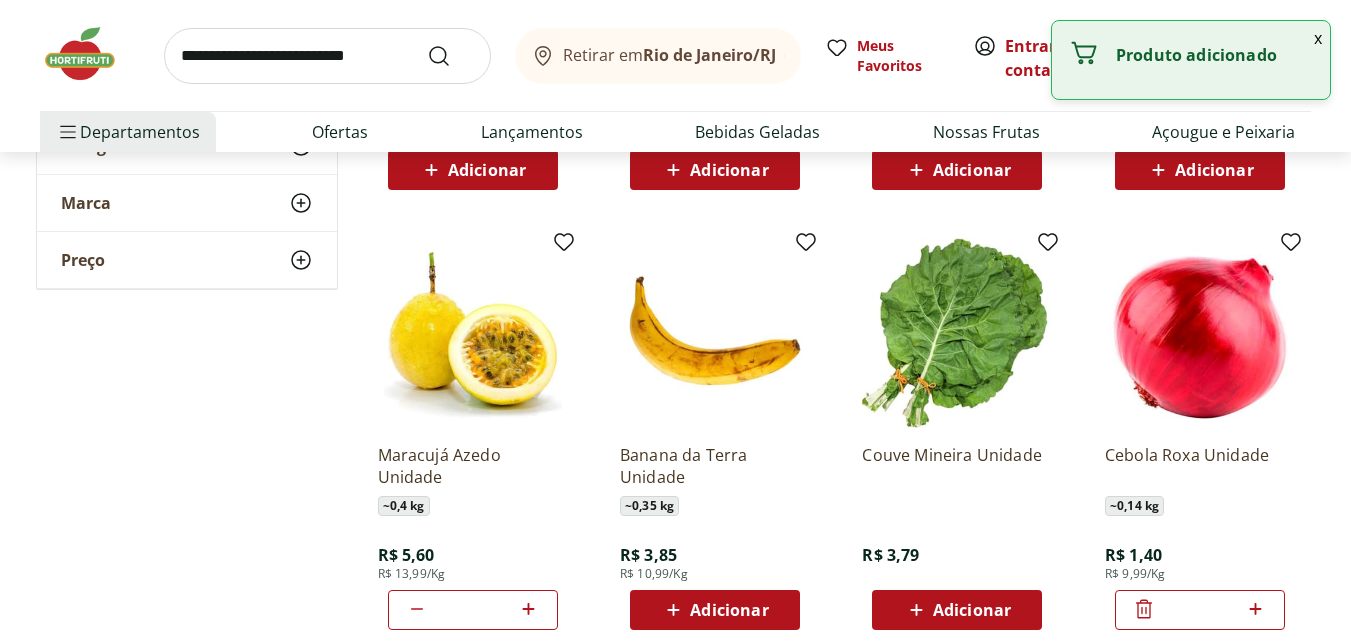 click 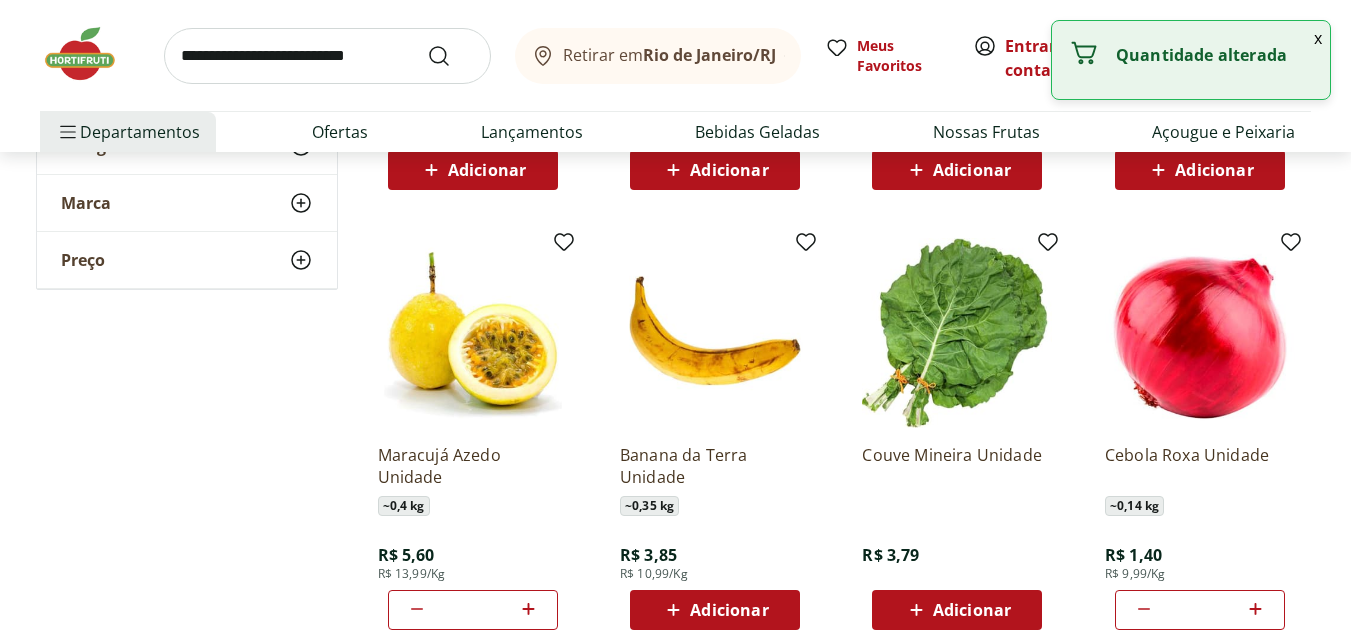 click 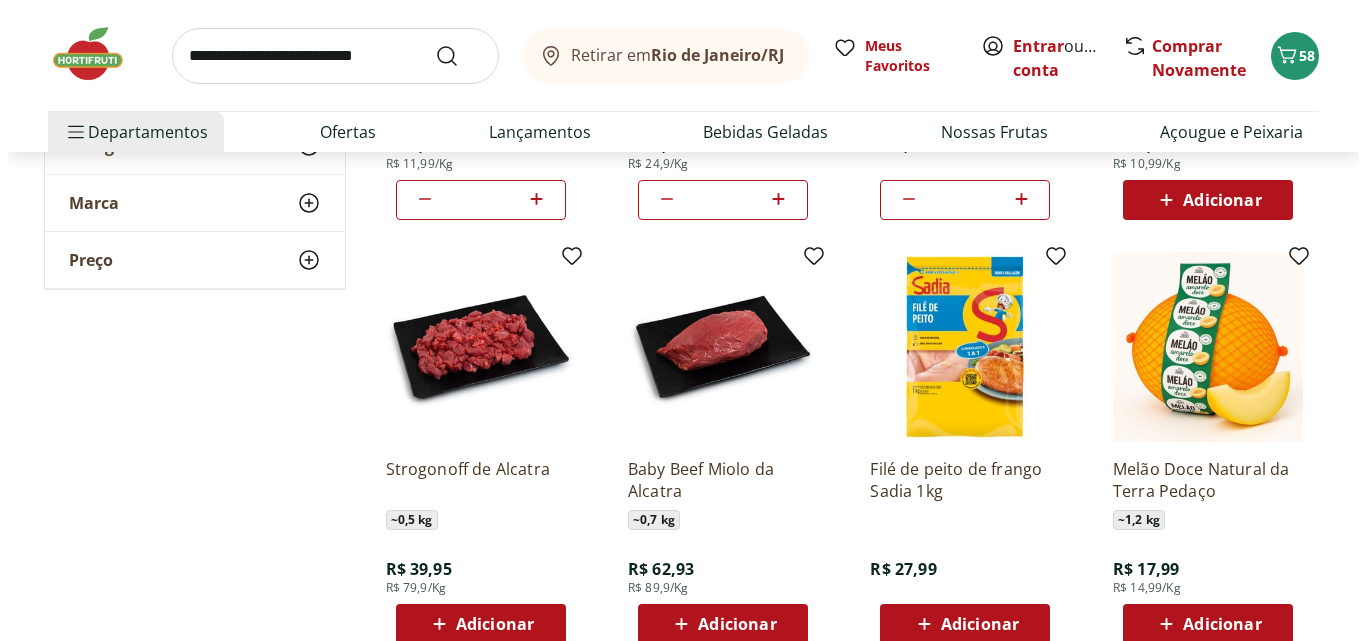 scroll, scrollTop: 1400, scrollLeft: 0, axis: vertical 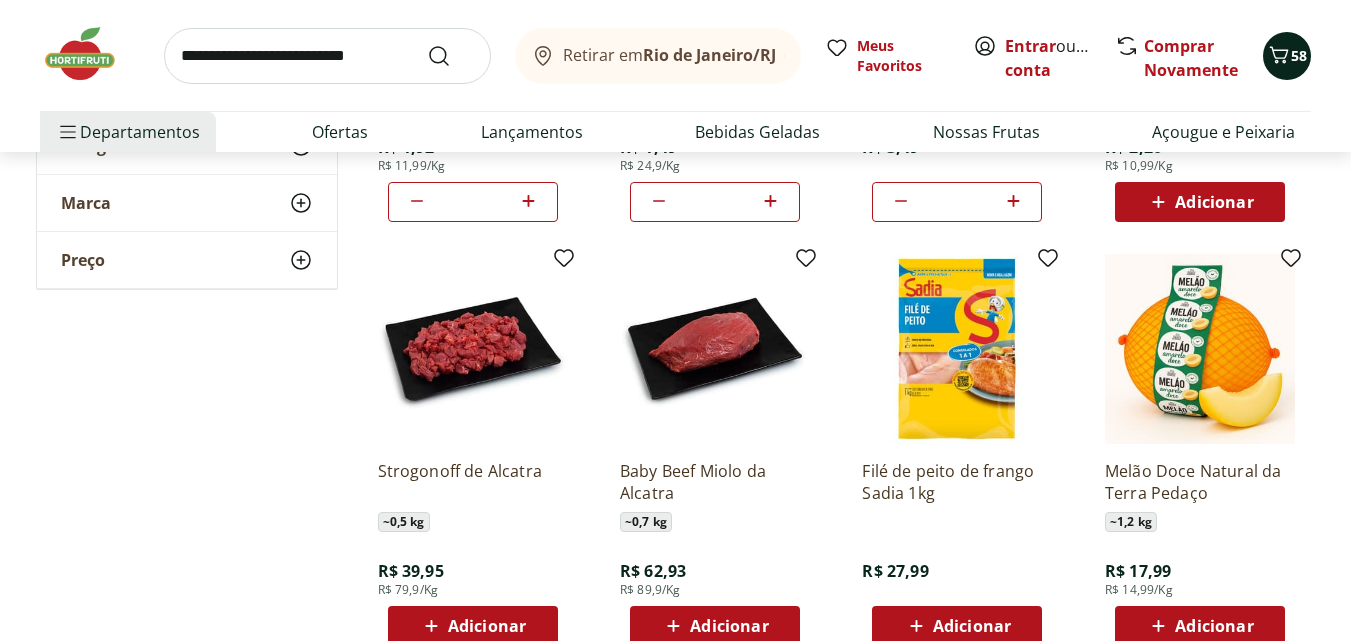click 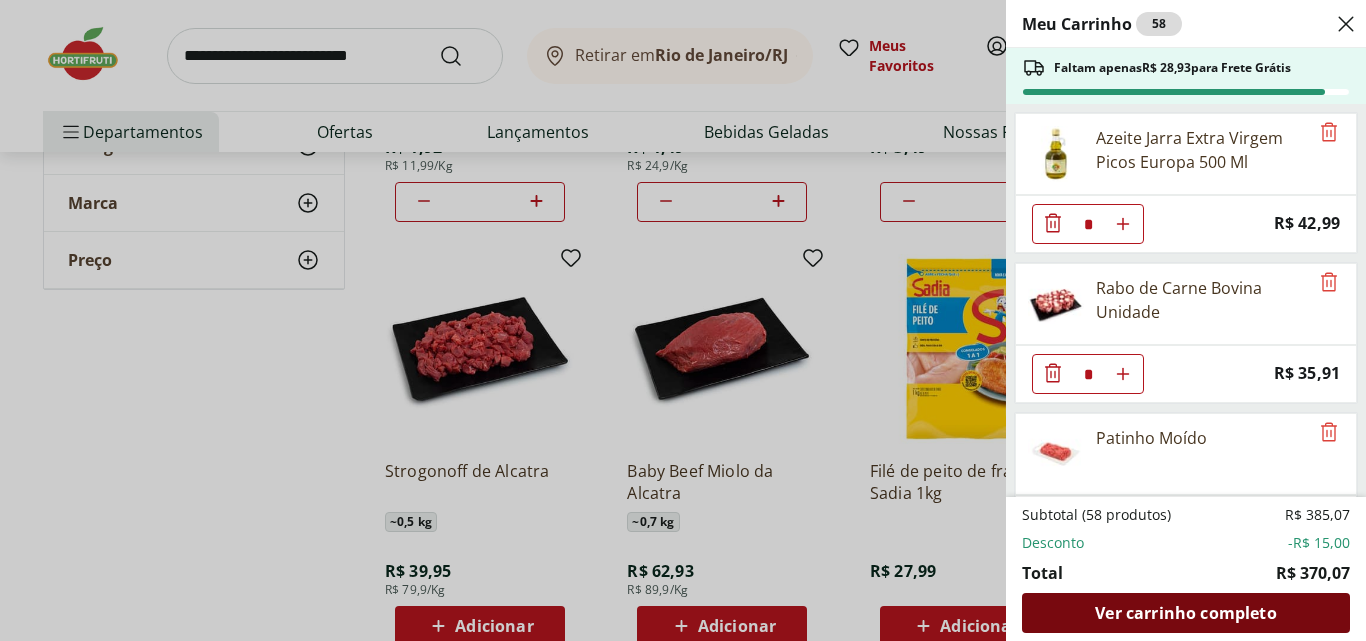 click on "Ver carrinho completo" at bounding box center [1185, 613] 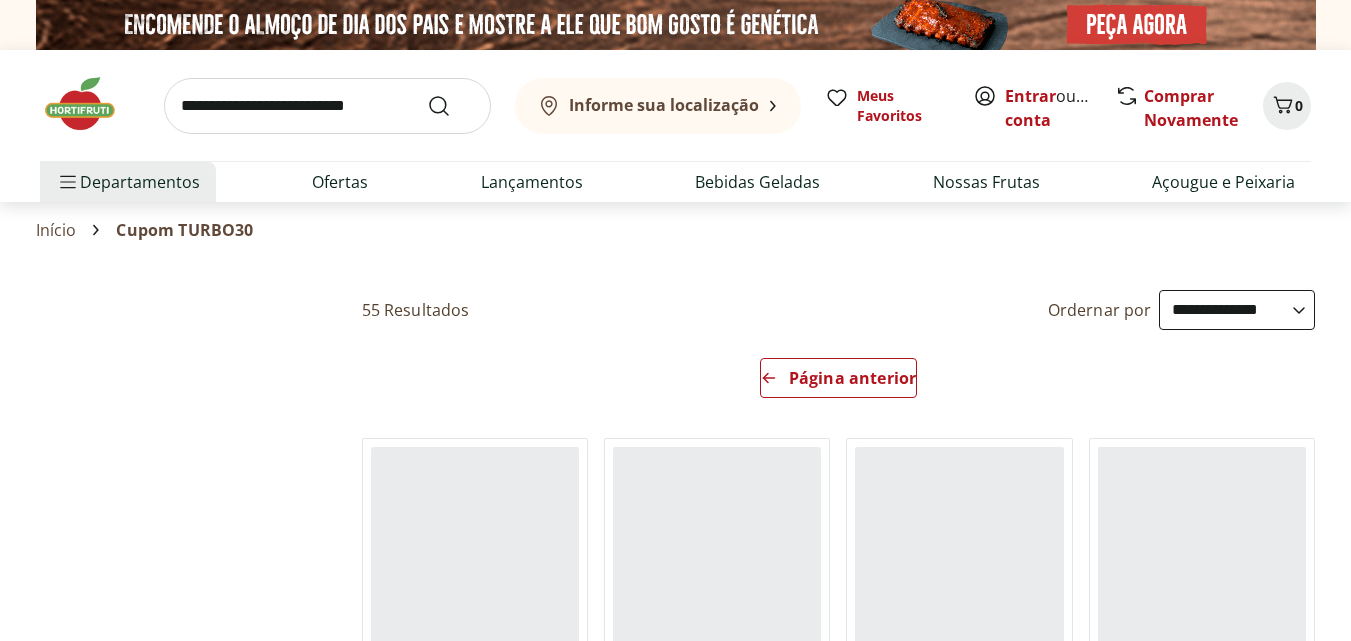 select on "**********" 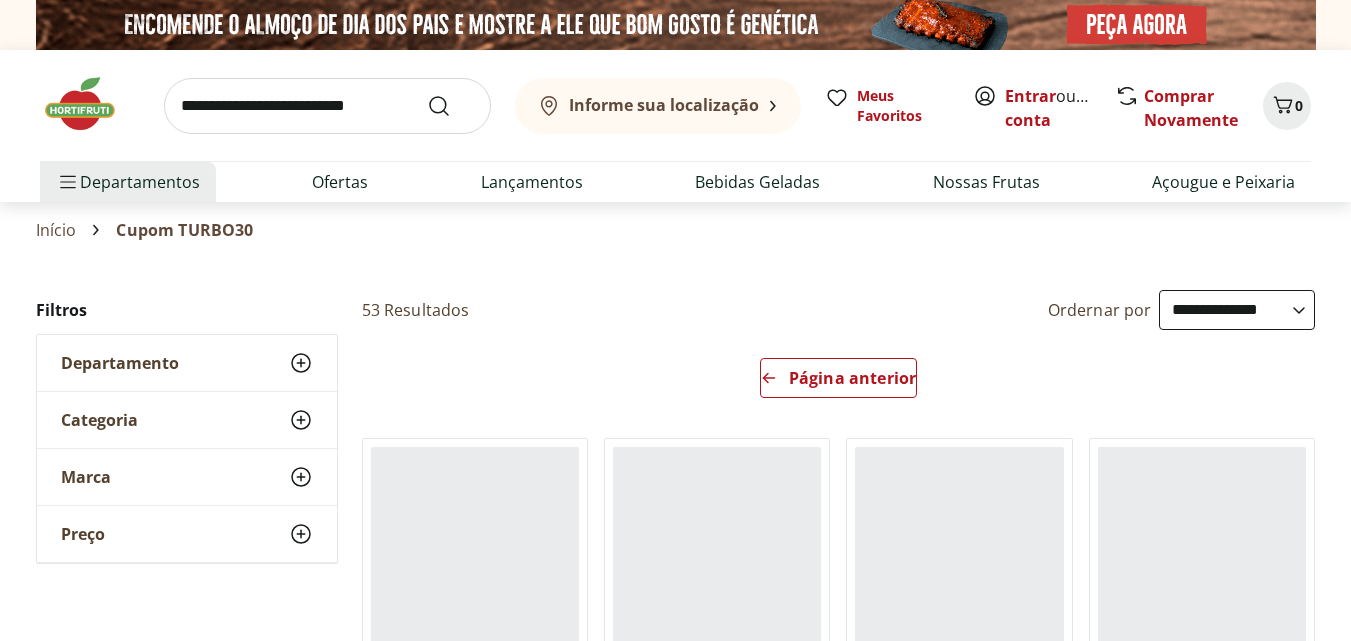 scroll, scrollTop: 0, scrollLeft: 0, axis: both 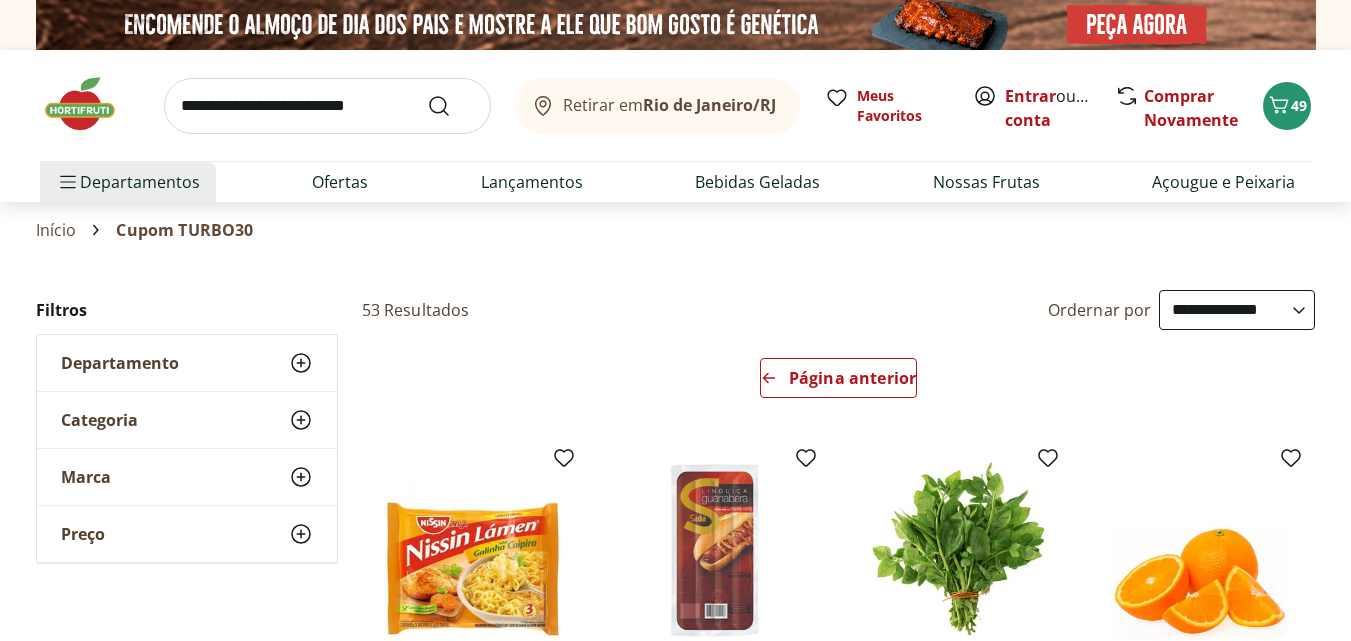 click 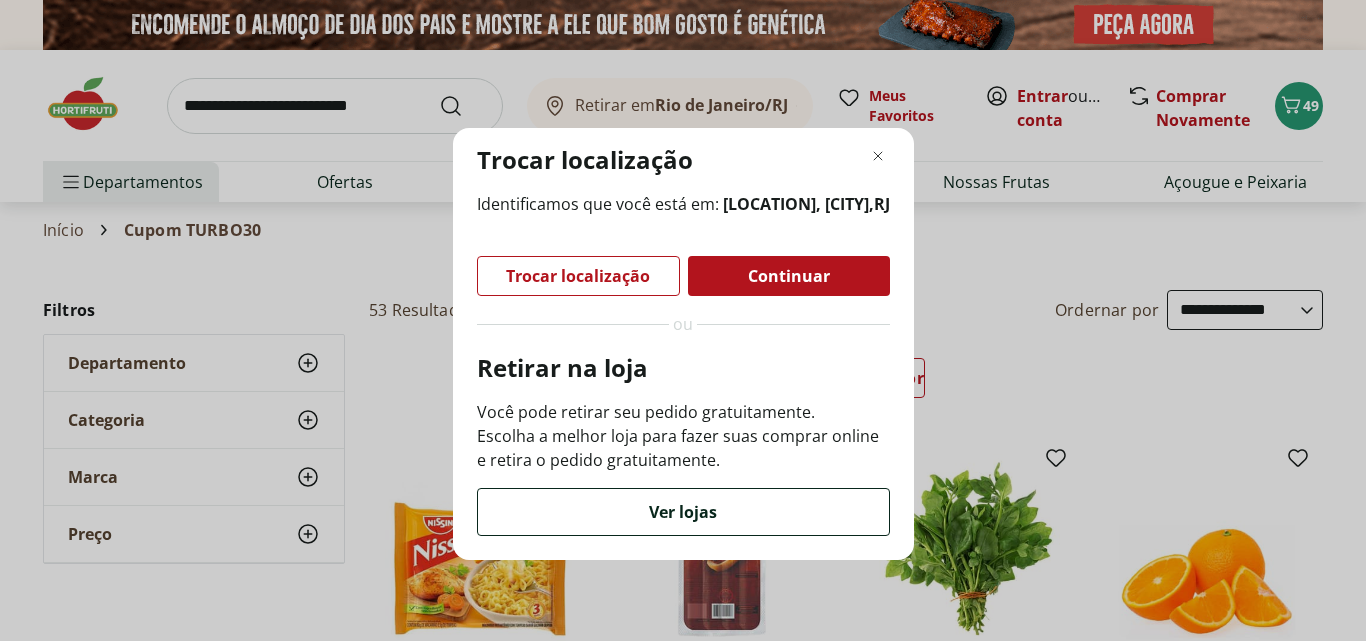 click on "Ver lojas" at bounding box center (683, 512) 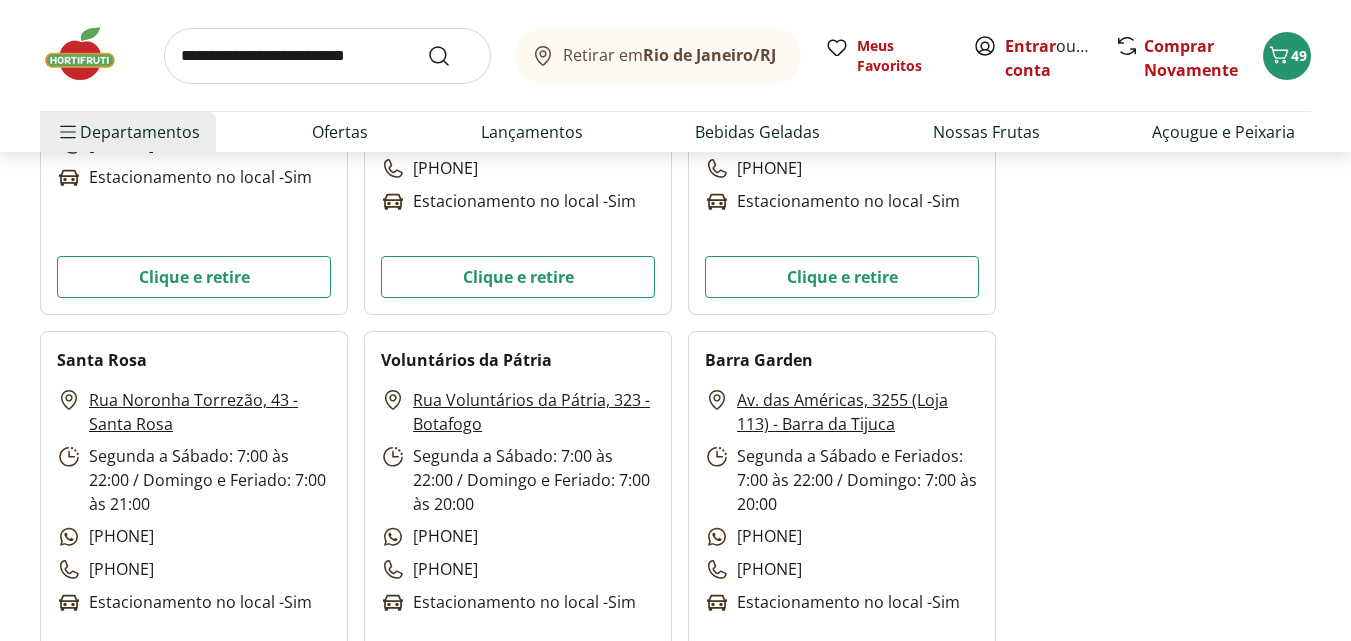 scroll, scrollTop: 3800, scrollLeft: 0, axis: vertical 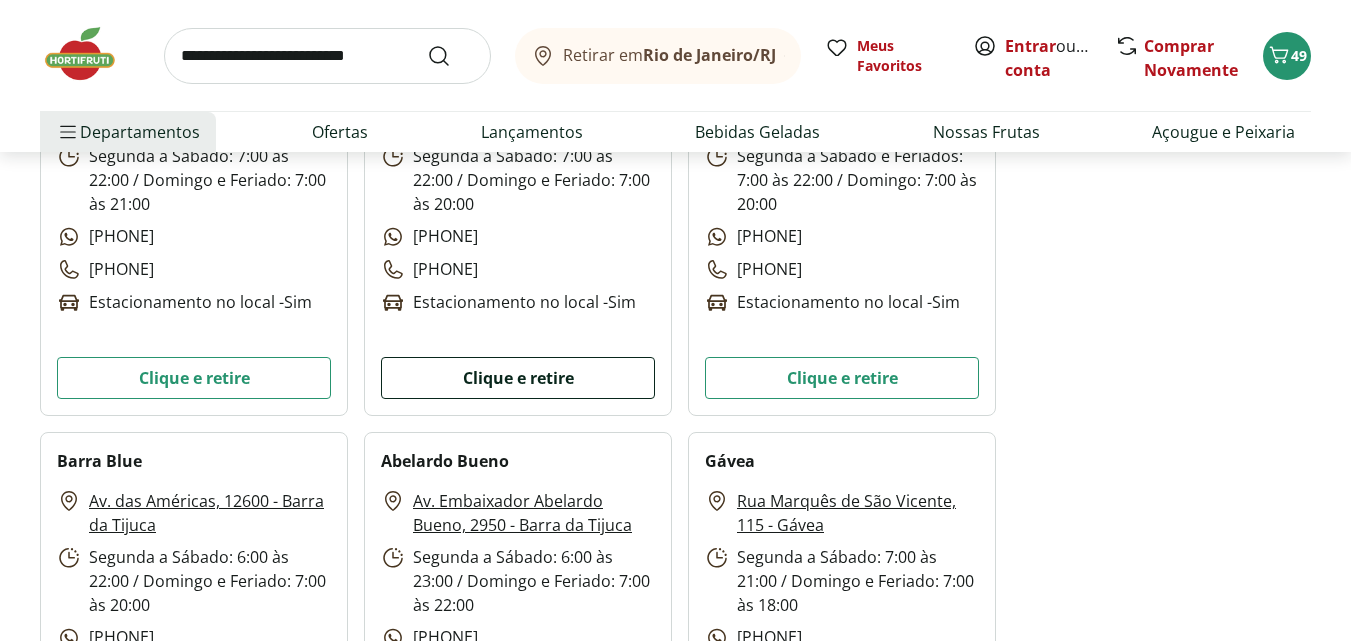 click on "Clique e retire" at bounding box center [518, 378] 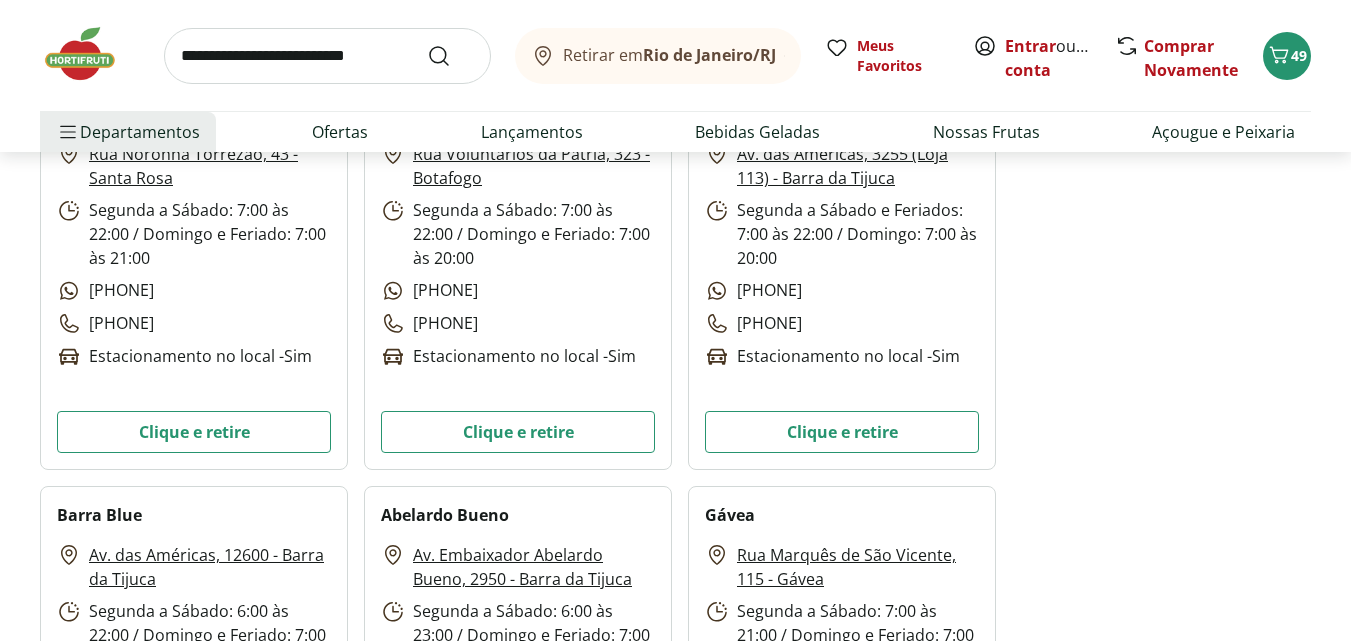 scroll, scrollTop: 3700, scrollLeft: 0, axis: vertical 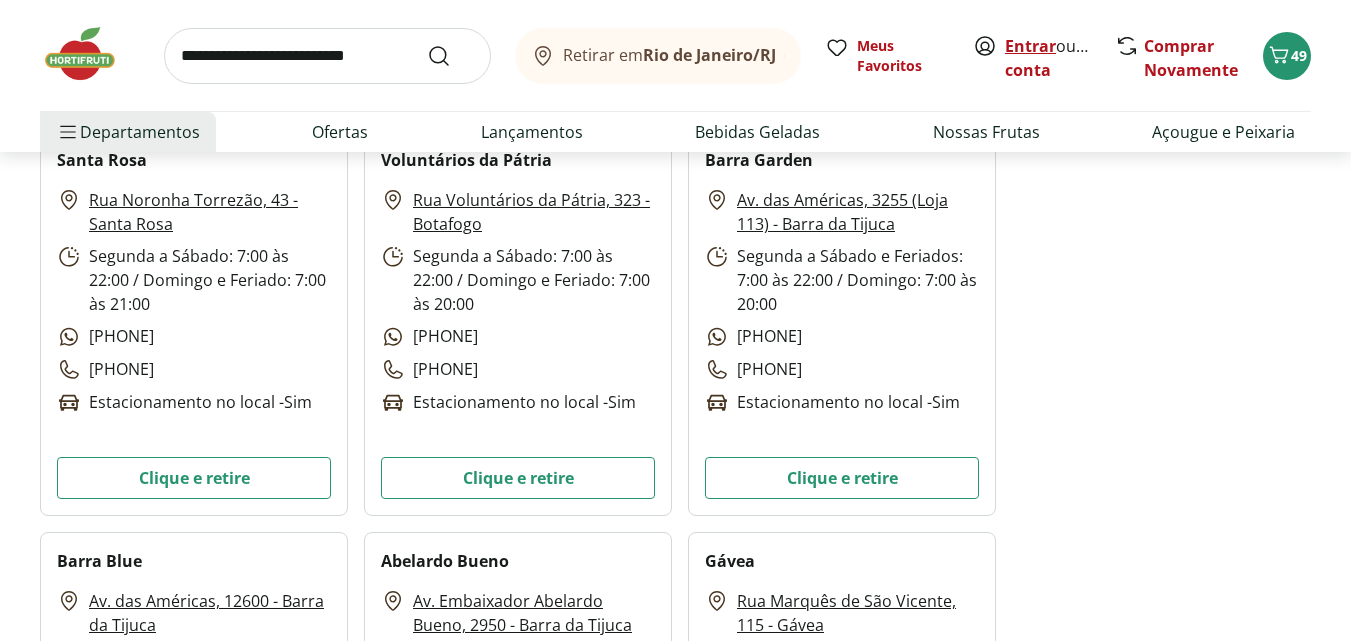 click on "Entrar" at bounding box center [1030, 46] 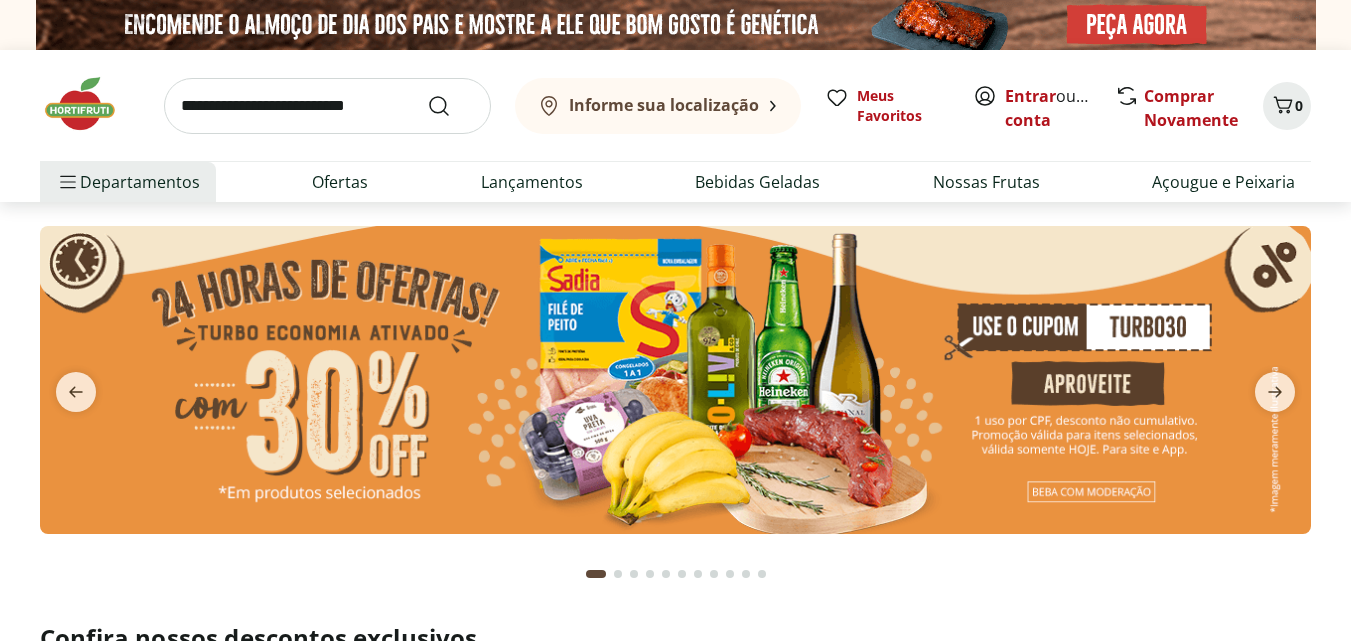 scroll, scrollTop: 0, scrollLeft: 0, axis: both 